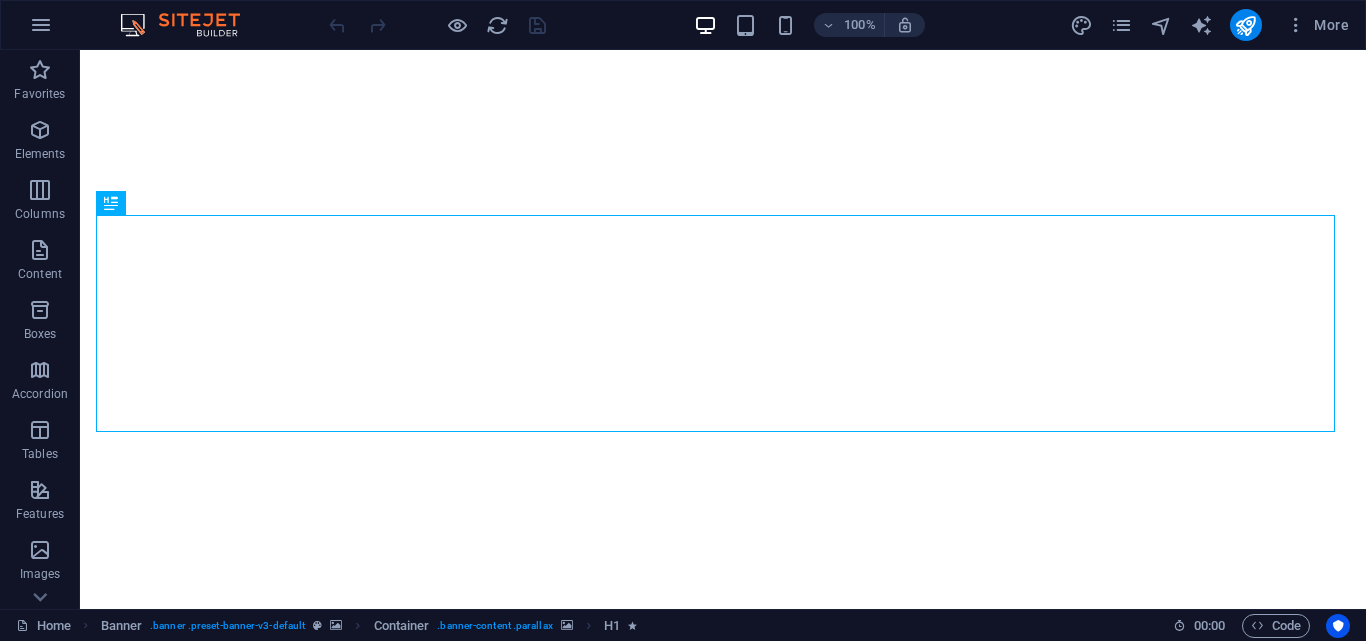 scroll, scrollTop: 0, scrollLeft: 0, axis: both 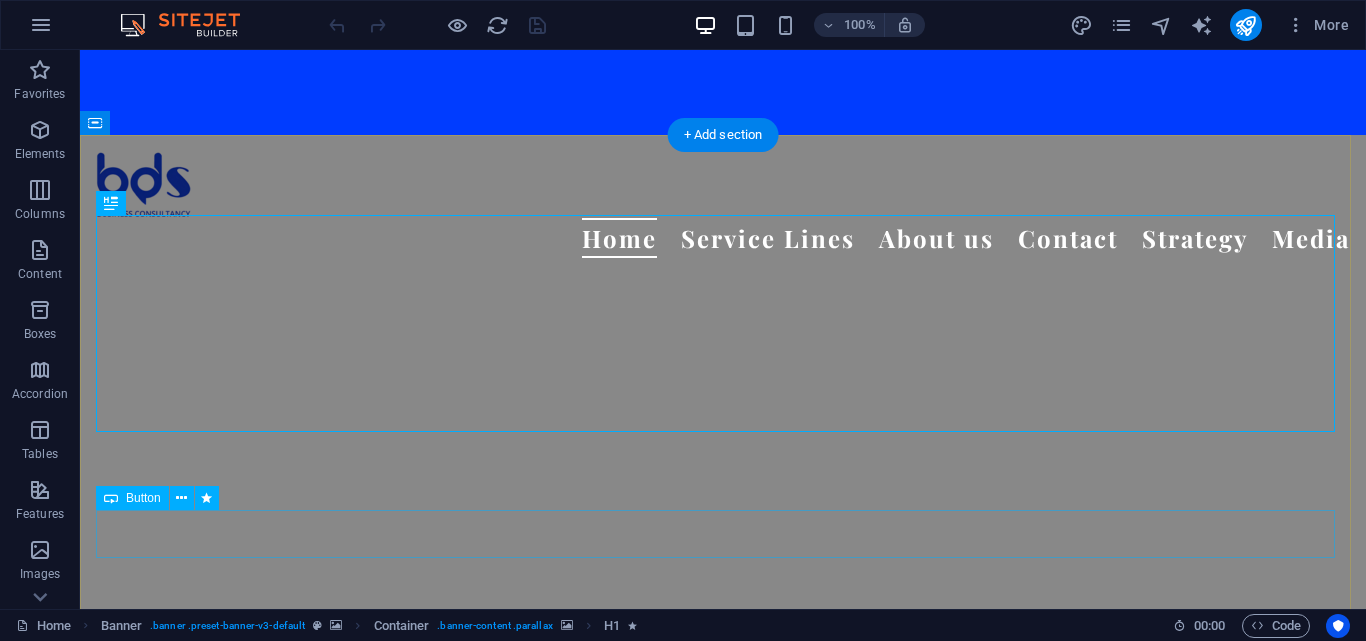 click on "খেলাপী ঋণ থেকে মুক্তিতে সহায়তা" at bounding box center (723, 1415) 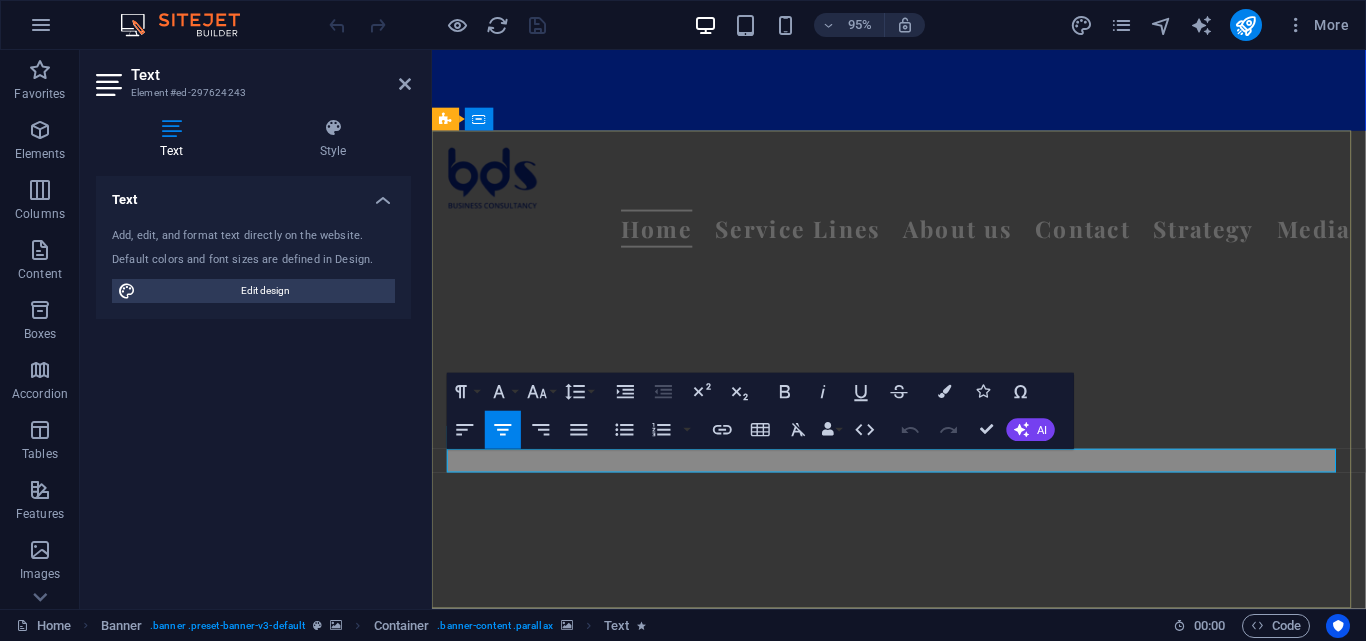 click on "খেলাপী ঋণ থেকে মুক্তিতে সহায়তা" at bounding box center (923, 1415) 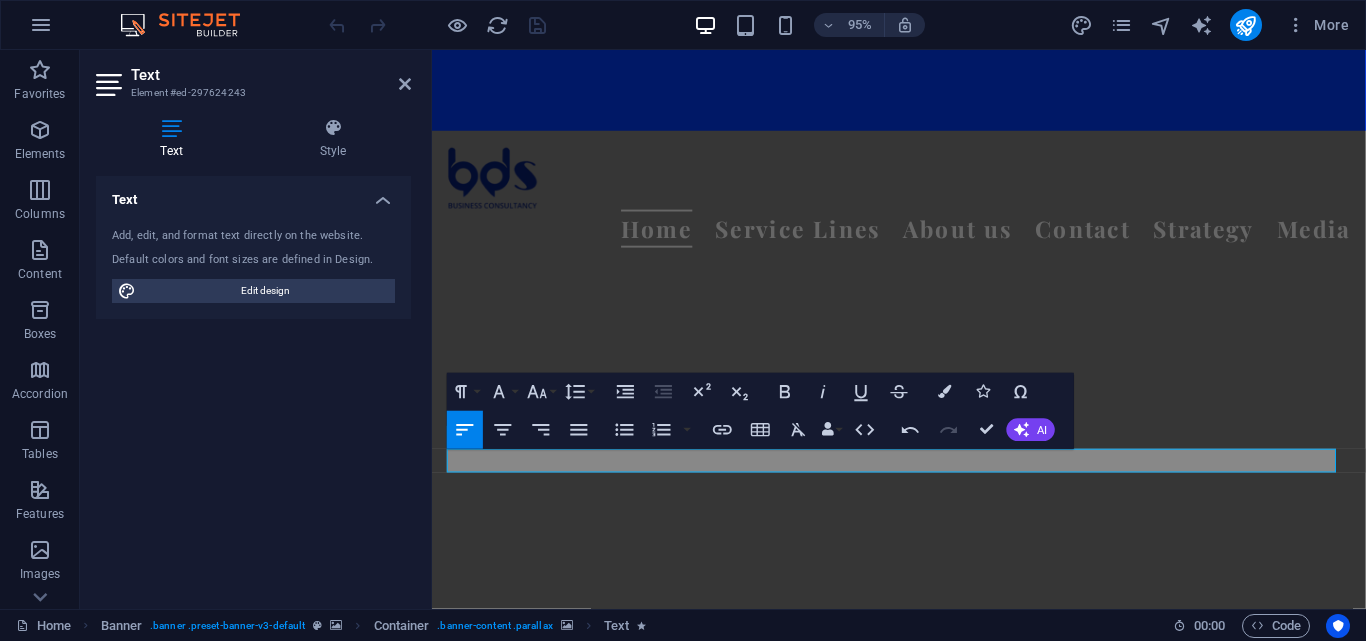 click at bounding box center (923, 872) 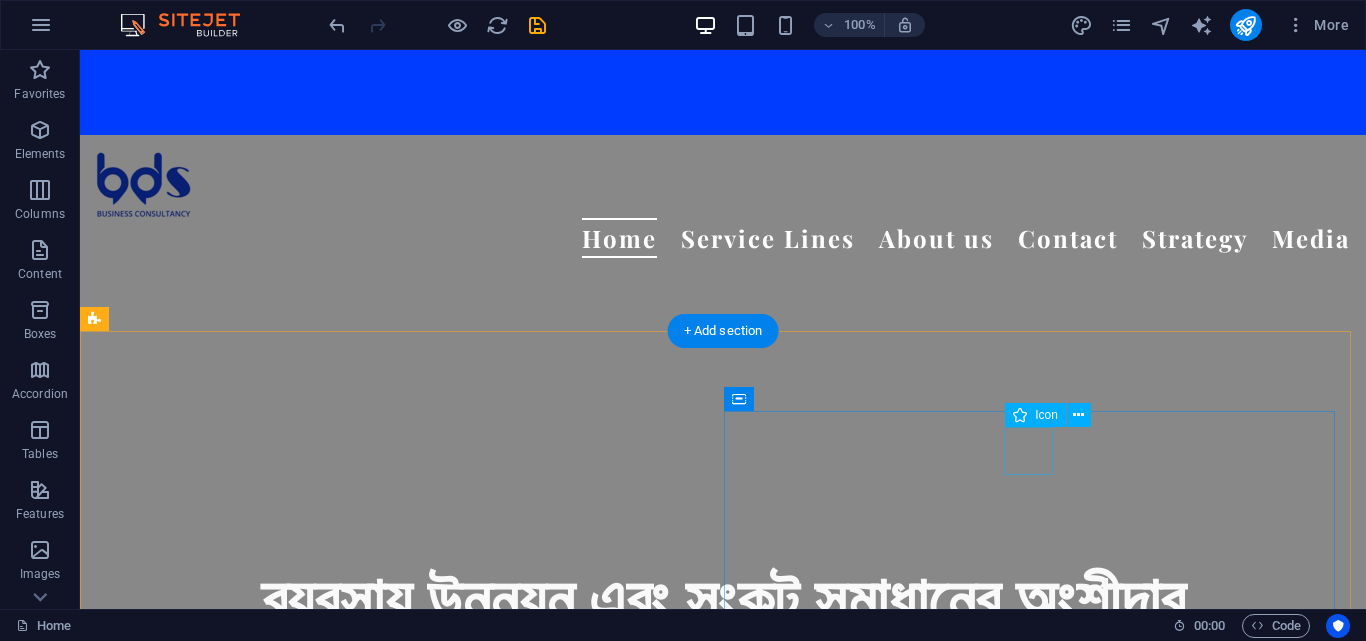 scroll, scrollTop: 900, scrollLeft: 0, axis: vertical 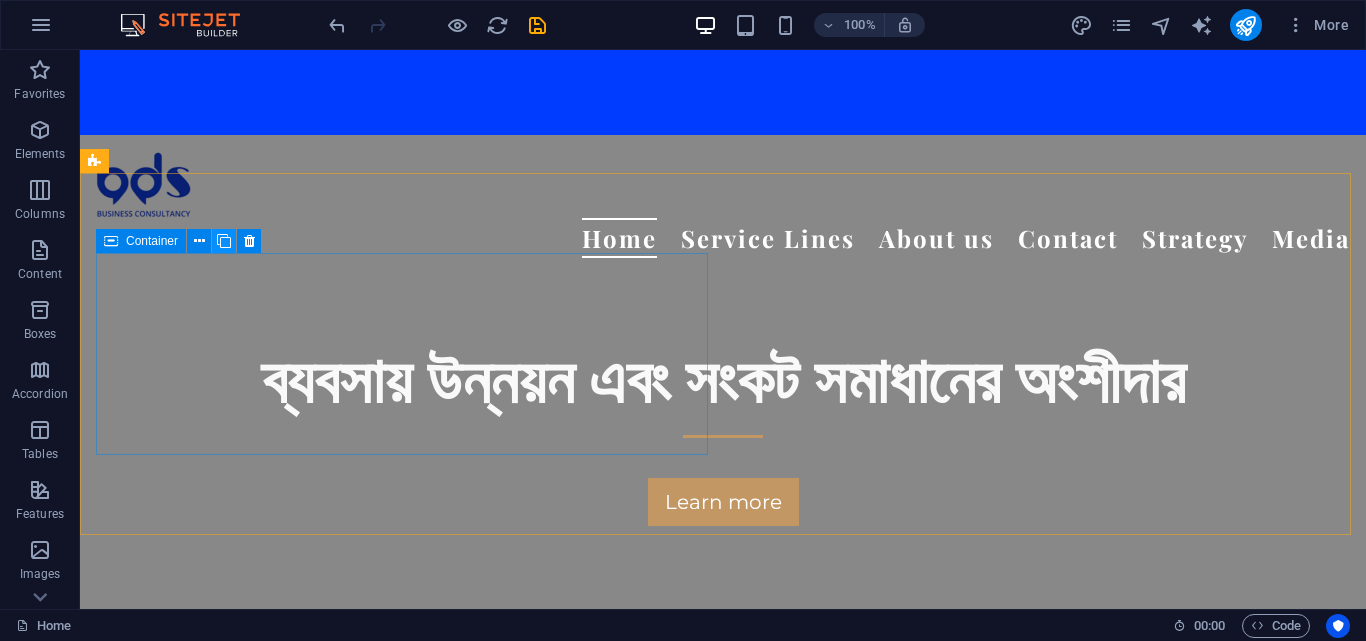 click at bounding box center [224, 241] 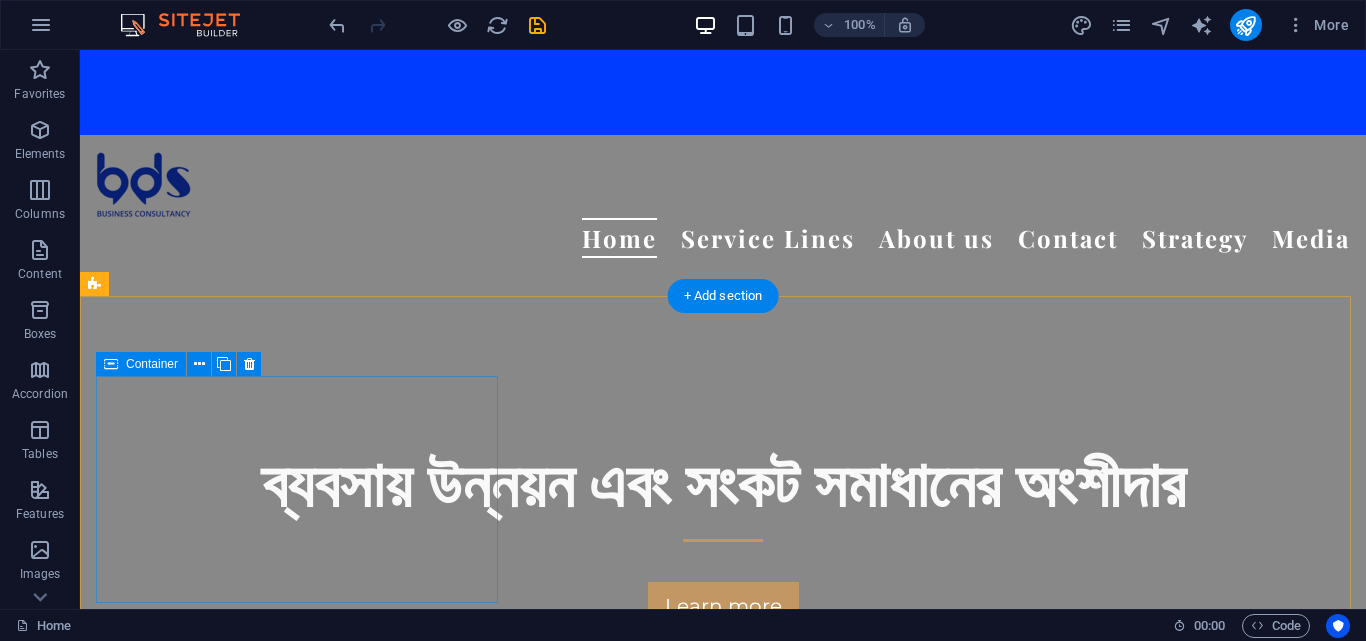 scroll, scrollTop: 800, scrollLeft: 0, axis: vertical 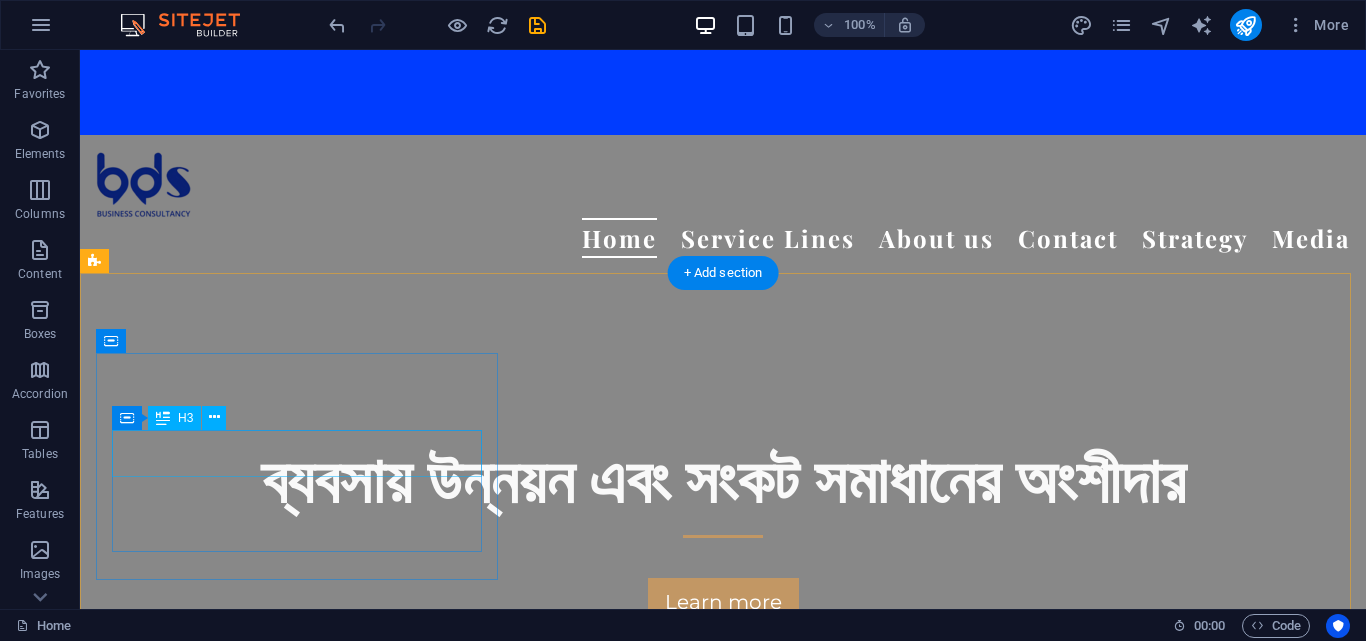 click on "Legal Assistance" at bounding box center (723, 1604) 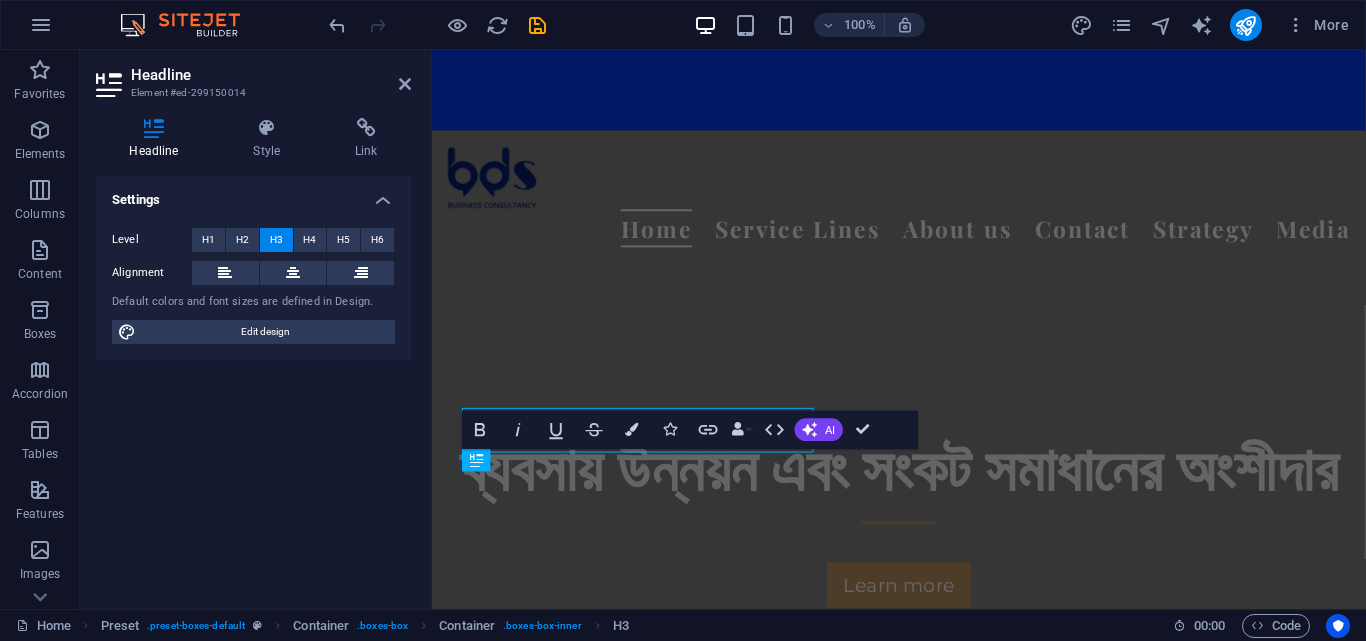 scroll, scrollTop: 803, scrollLeft: 0, axis: vertical 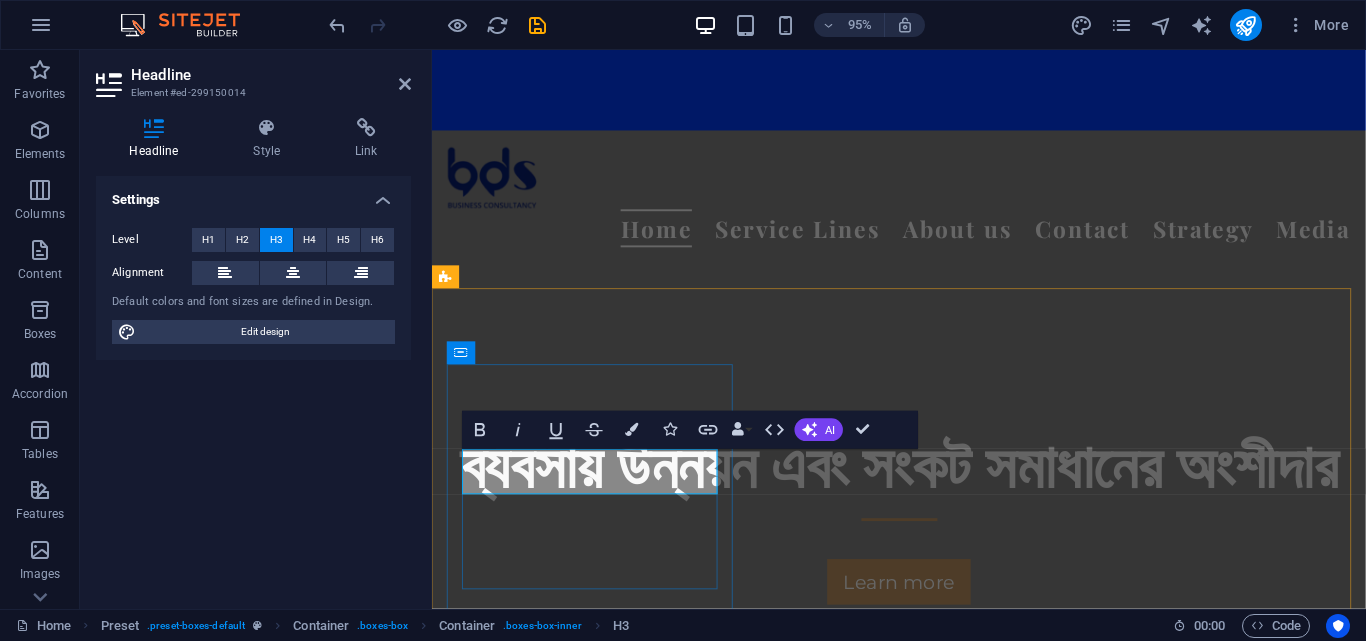 click on "Legal Assistance" at bounding box center [923, 1612] 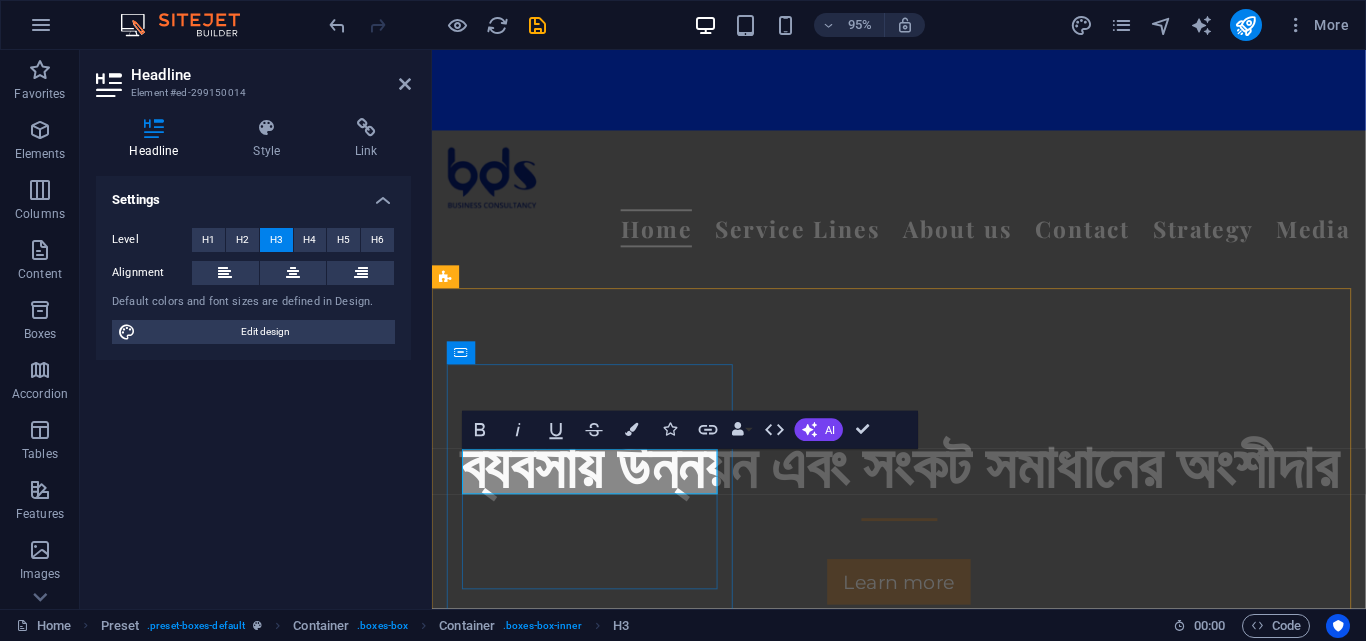 click on "Legal Assistance" at bounding box center [923, 1612] 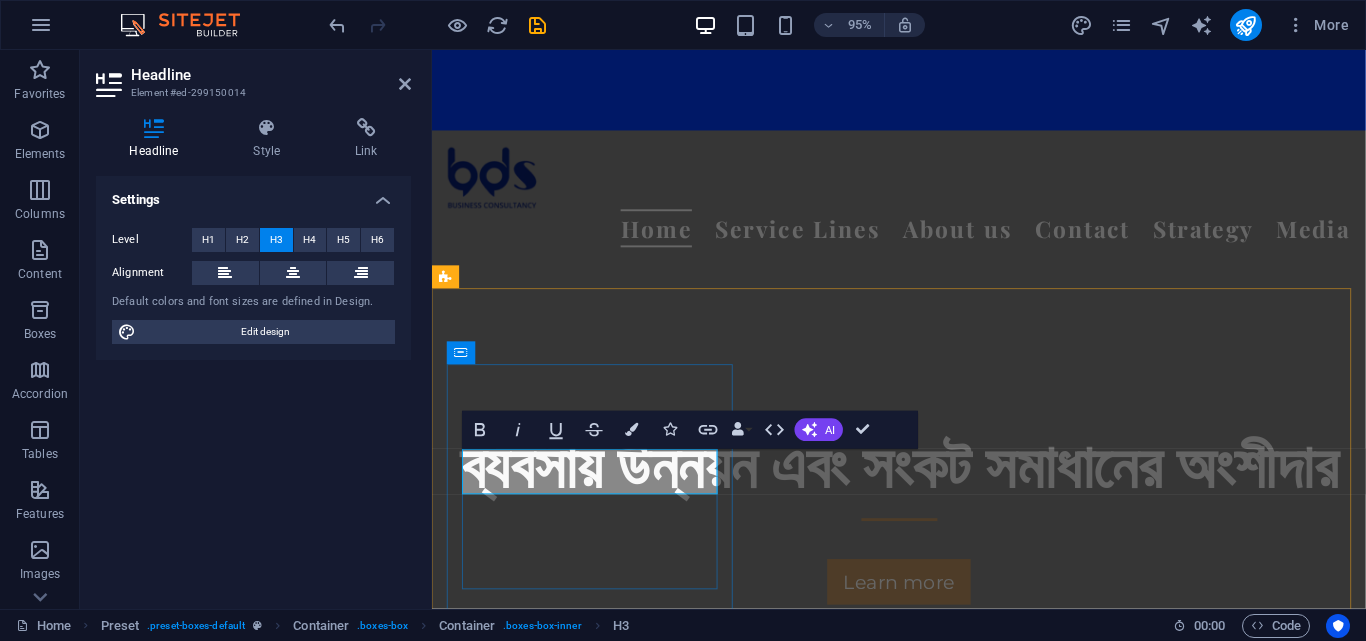 click on "Feasibility study" at bounding box center (923, 1612) 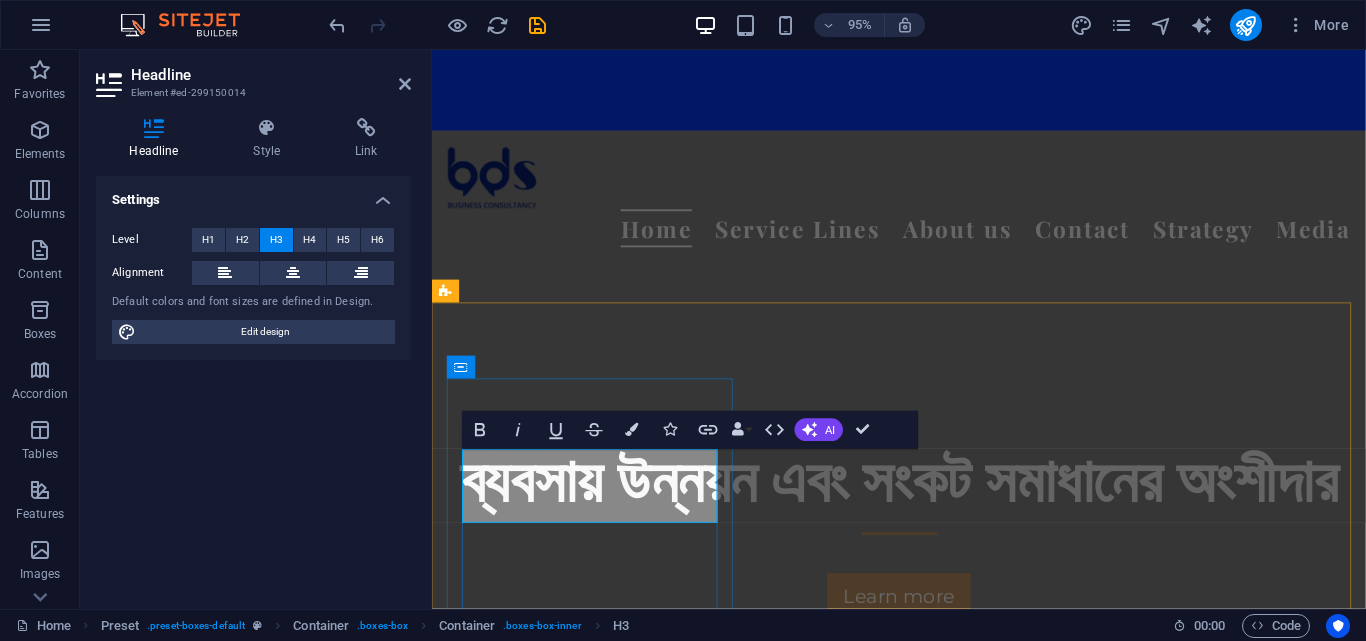 click on "Feasibility Study & Project Profile" at bounding box center (923, 1627) 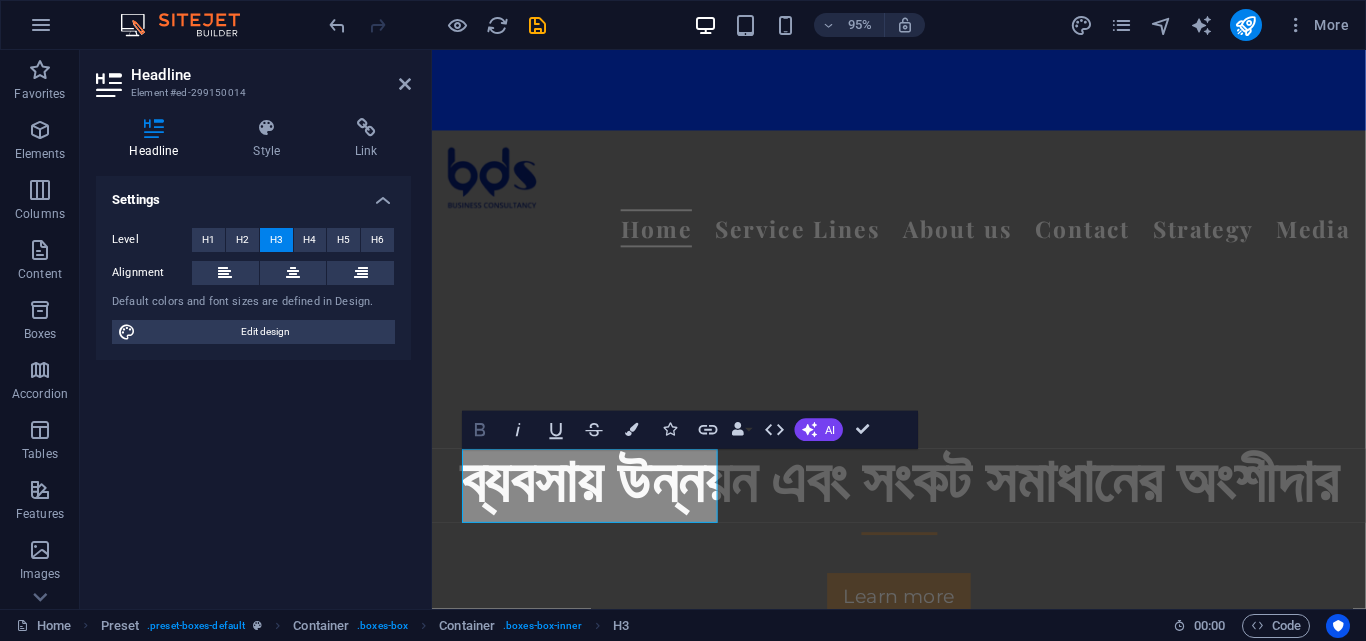 click 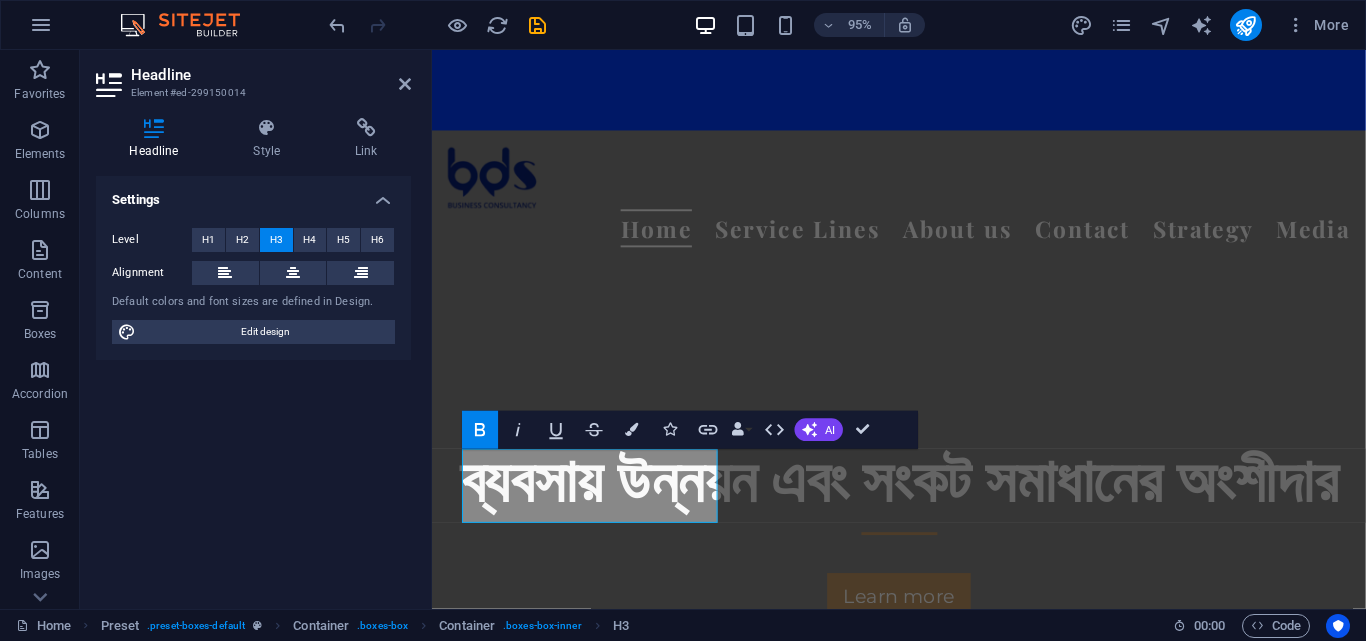 click 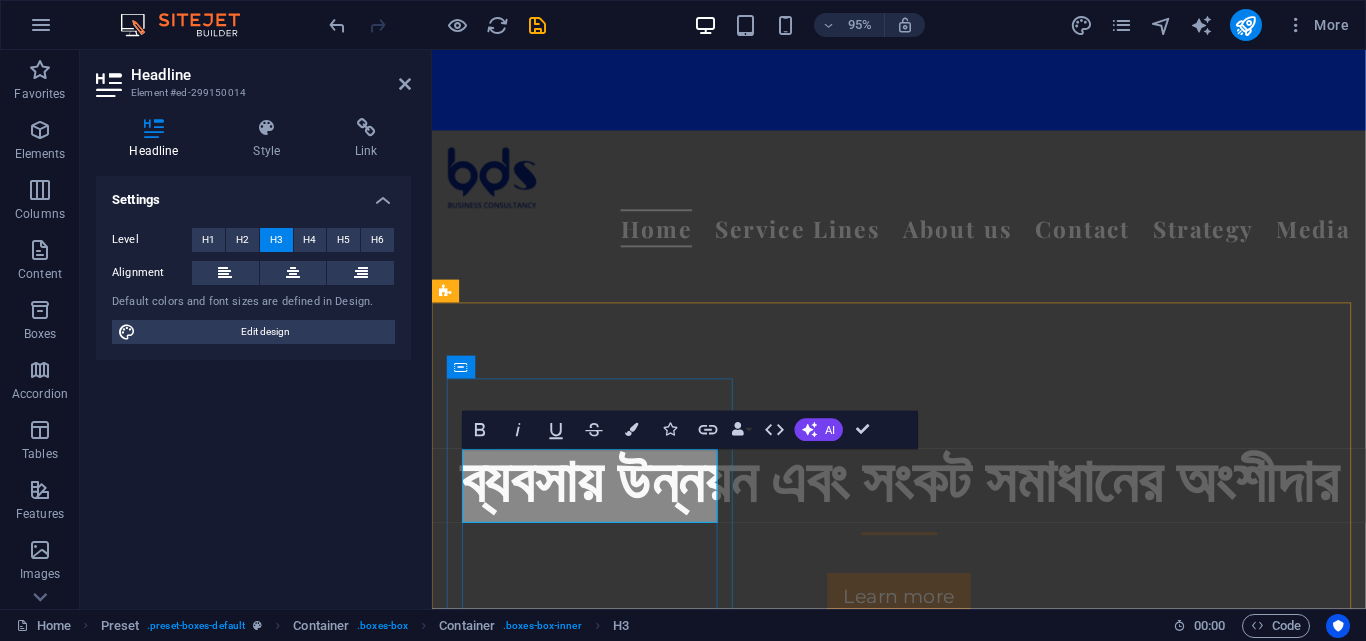 click on "Feasibility Study & Project Profile" at bounding box center [923, 1627] 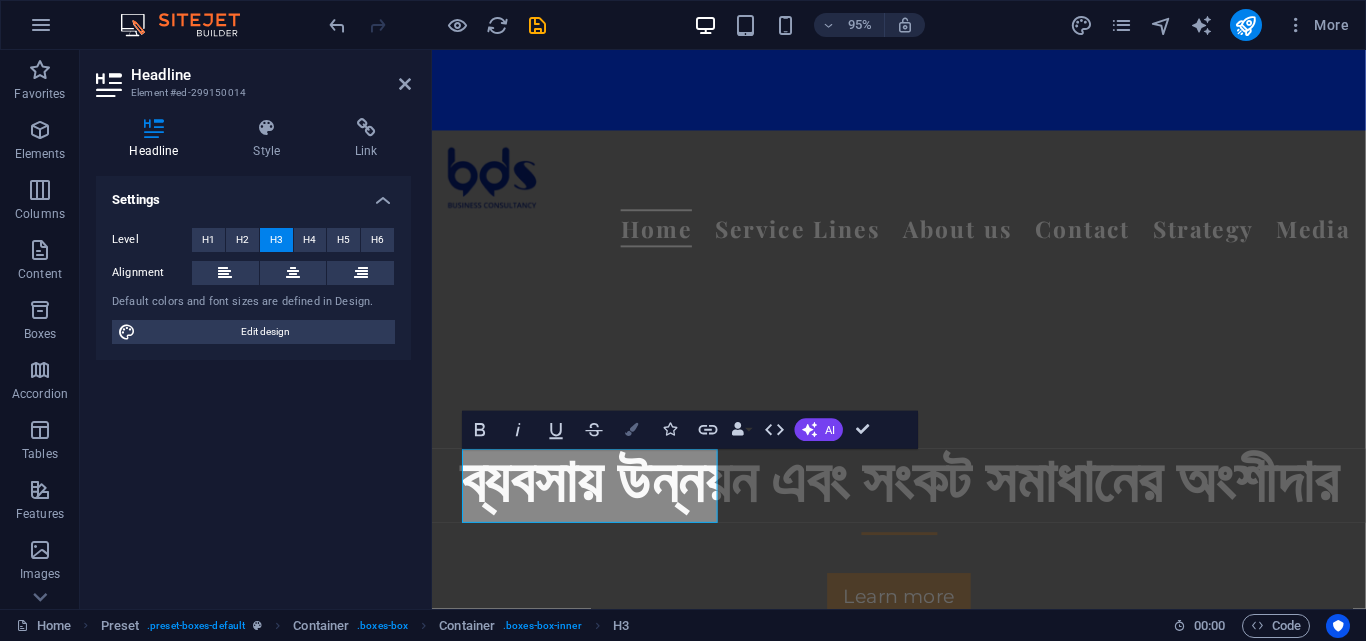 click at bounding box center [632, 429] 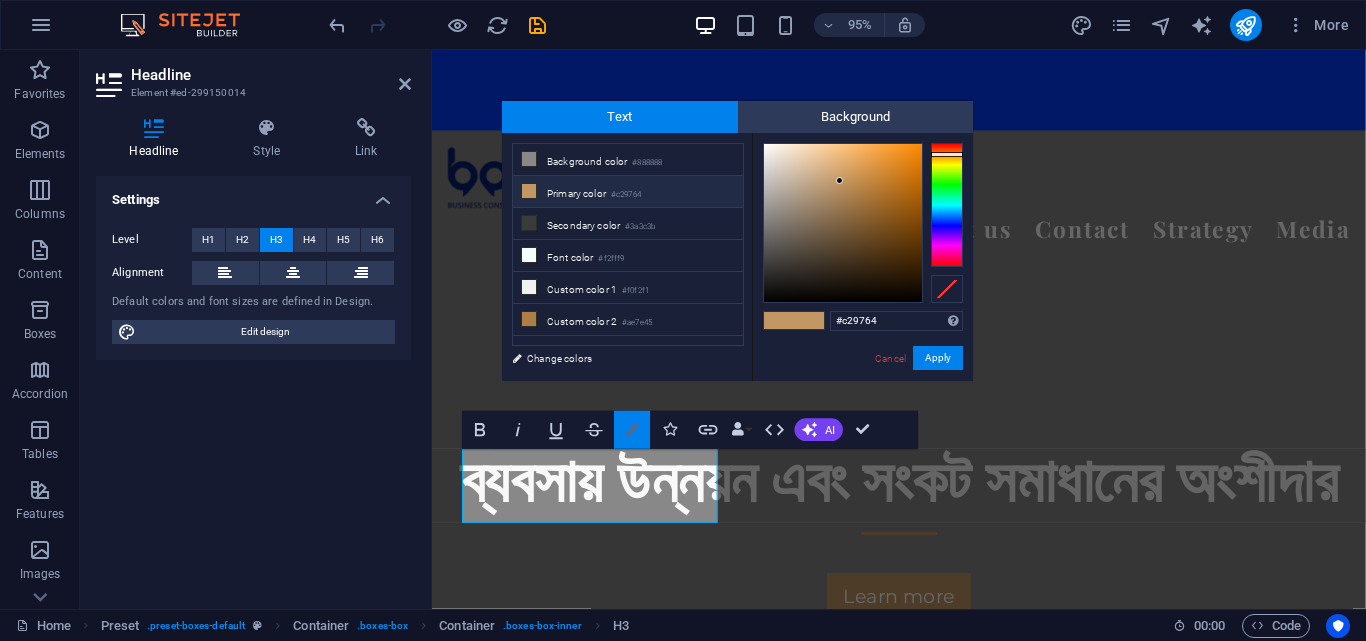 click at bounding box center [632, 429] 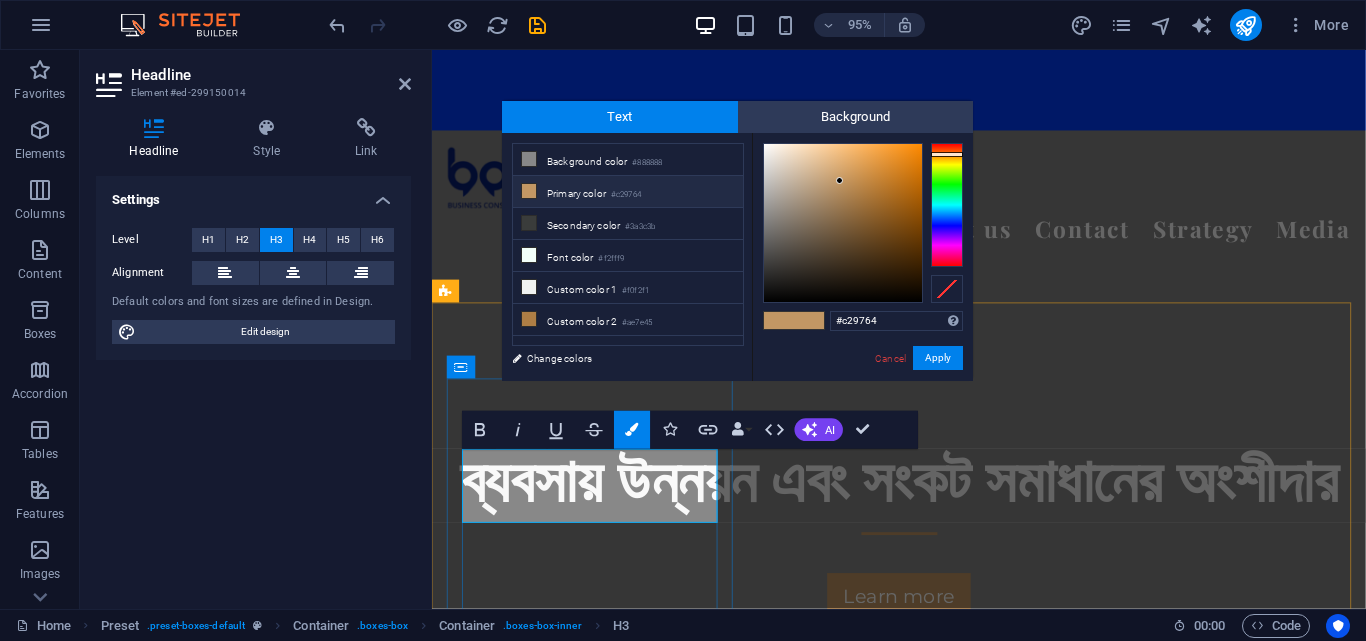 click on "Feasibility Study & Project Profile" at bounding box center (923, 1627) 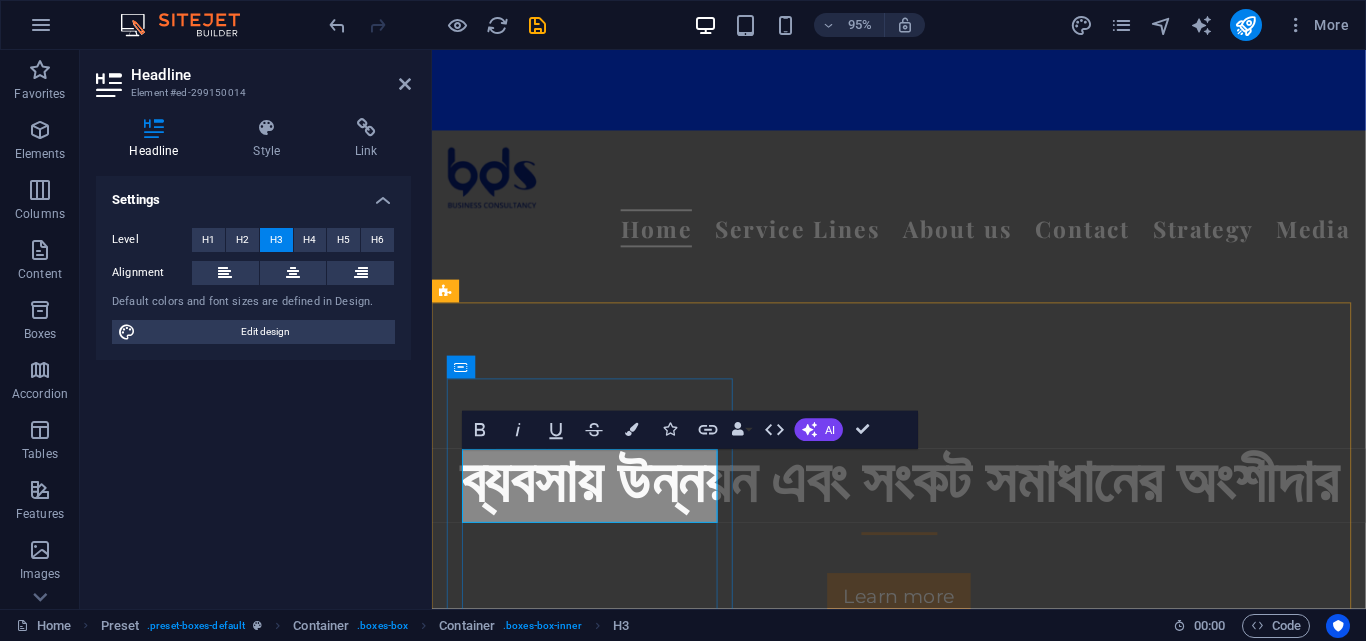 click on "Feasibility Study & Project Profile" at bounding box center (923, 1627) 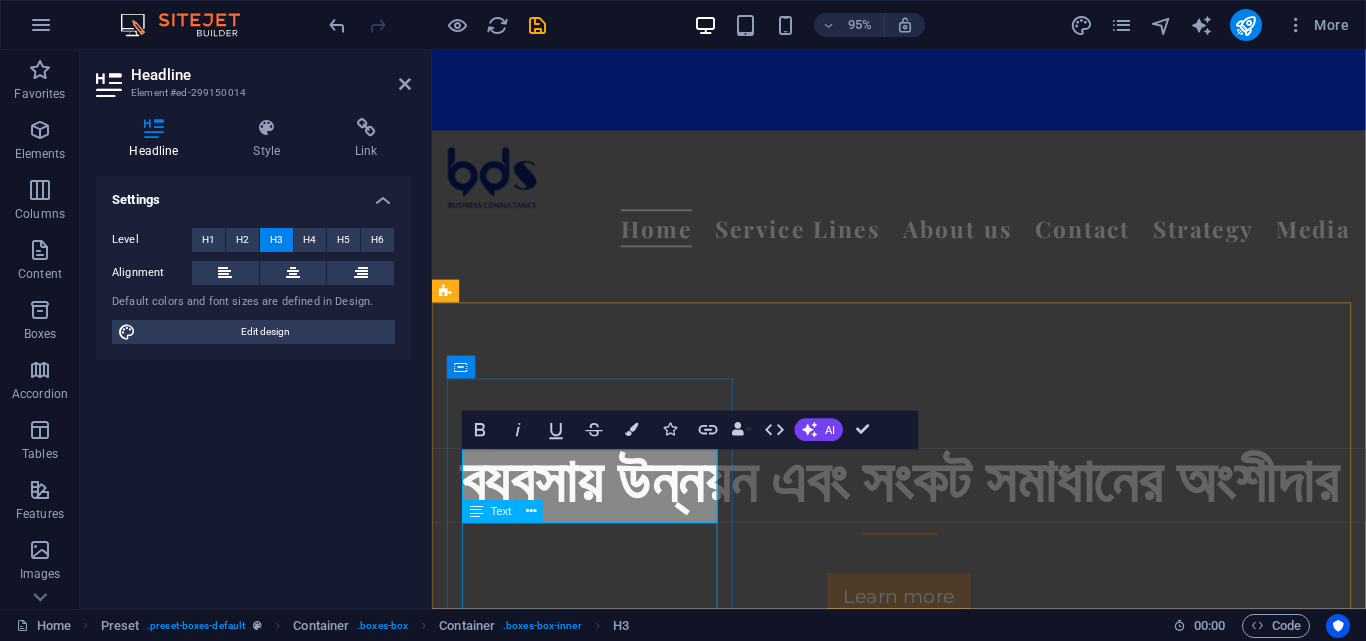 click on "অর্থঋণ খেলাপি ঋণ ও চেকের মামলাসহ অন্যান্য ব্যবসা সংক্রান্ত আইনি সহায়তা করা হয়।" at bounding box center (923, 1663) 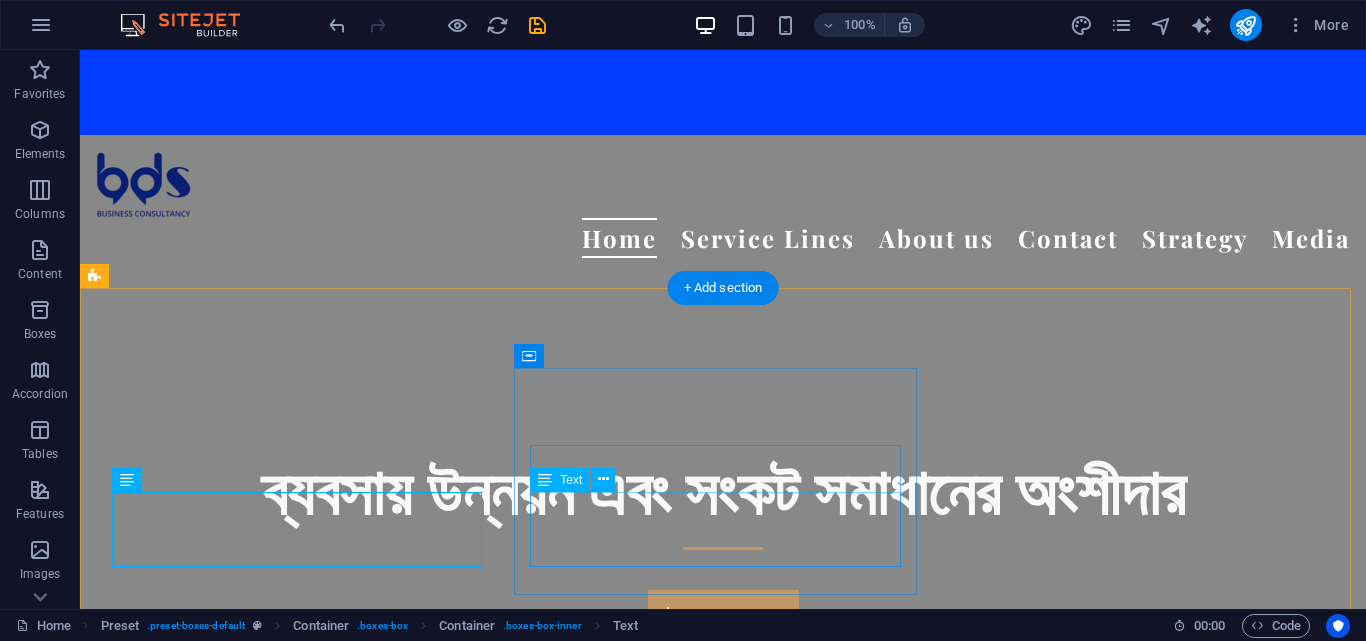 scroll, scrollTop: 785, scrollLeft: 0, axis: vertical 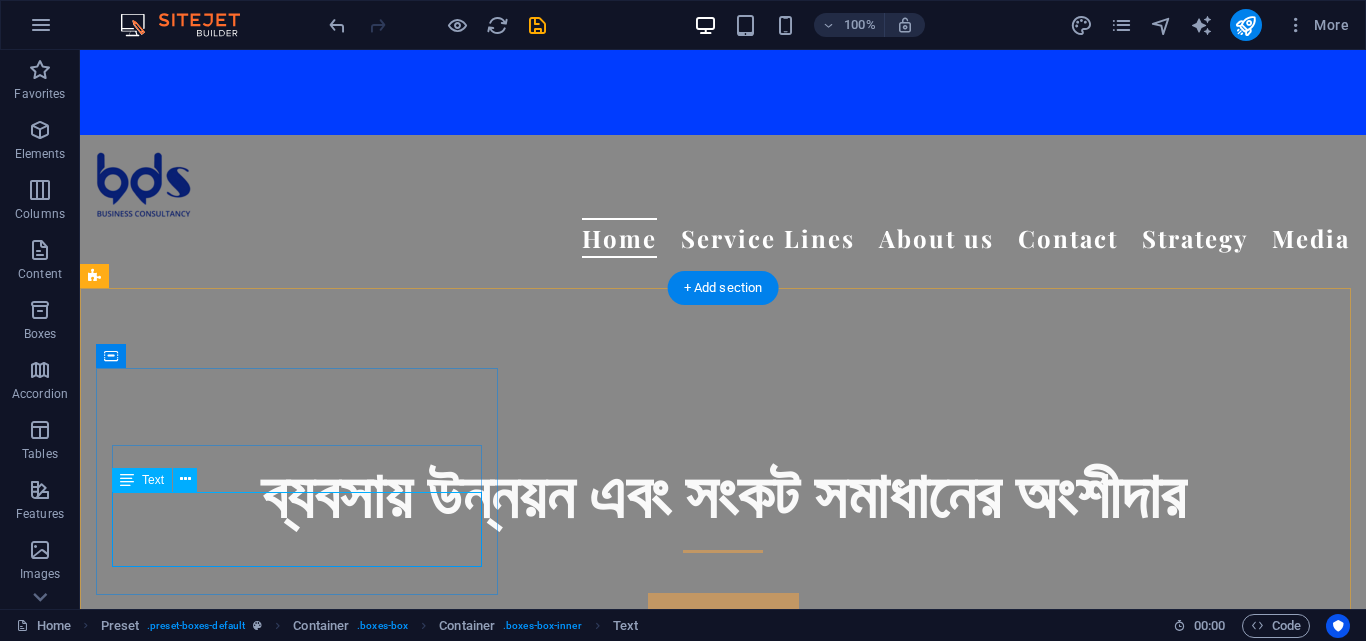 click on "অর্থঋণ খেলাপি ঋণ ও চেকের মামলাসহ অন্যান্য ব্যবসা সংক্রান্ত আইনি সহায়তা করা হয়।" at bounding box center [723, 1655] 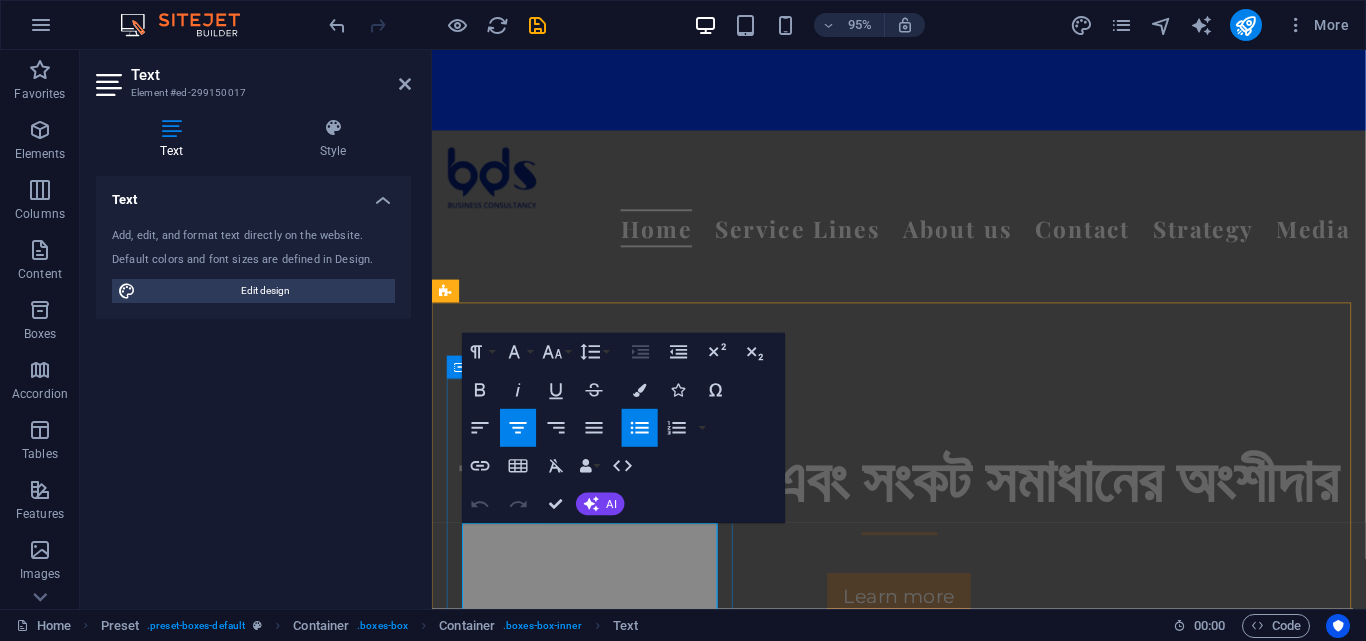 click on "অর্থঋণ খেলাপি ঋণ ও চেকের মামলাসহ অন্যান্য ব্যবসা সংক্রান্ত আইনি সহায়তা করা হয়।" at bounding box center (931, 1663) 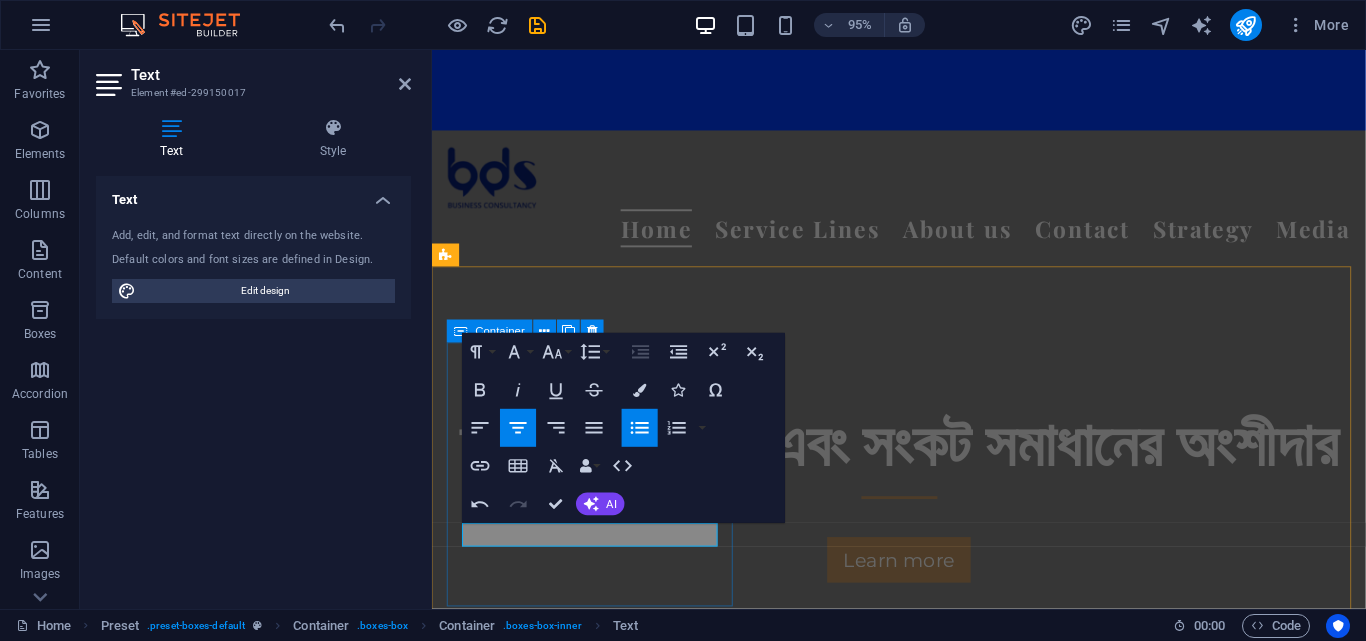 scroll, scrollTop: 813, scrollLeft: 0, axis: vertical 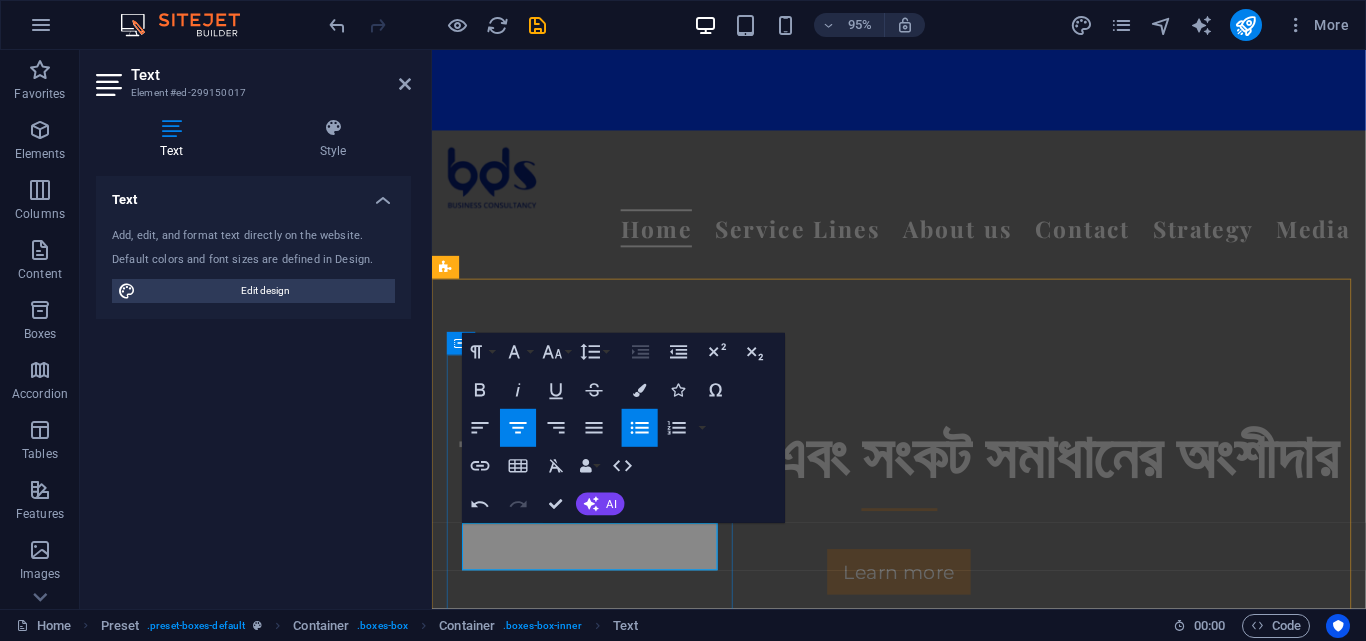 click on "নতুন এবং পুরানো প্রতিষ্ঠানের জন্য প্রয়োজনীয়" at bounding box center (931, 1638) 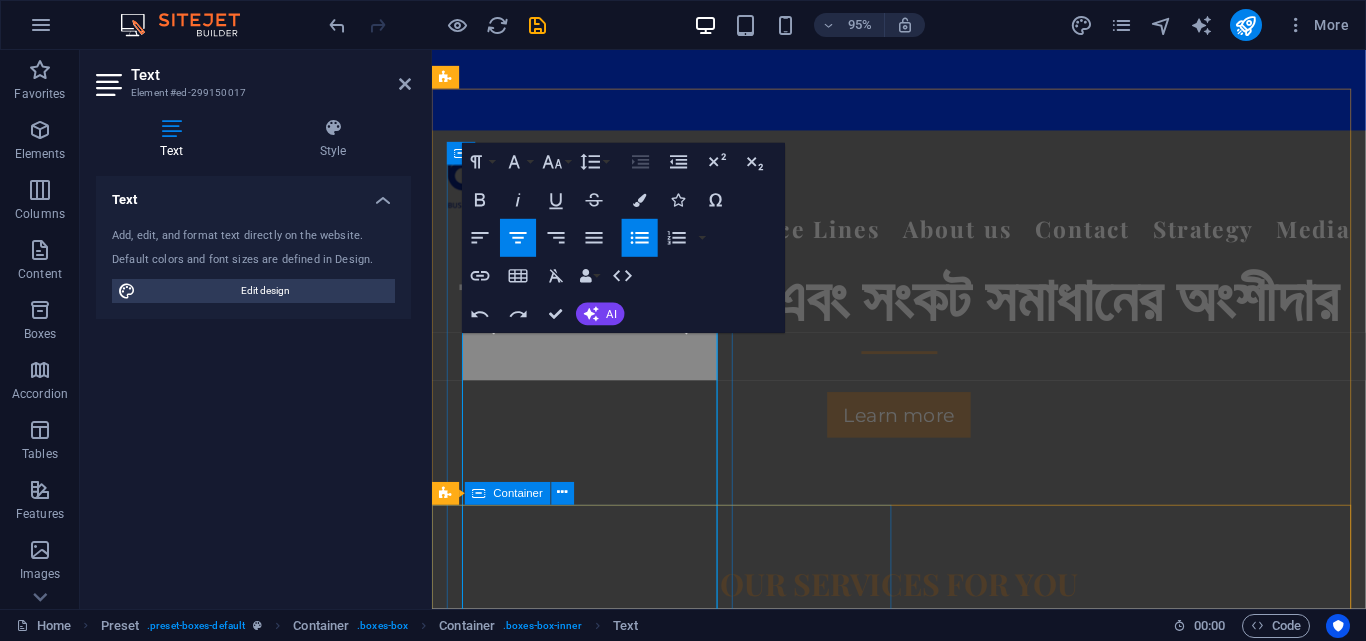 scroll, scrollTop: 1013, scrollLeft: 0, axis: vertical 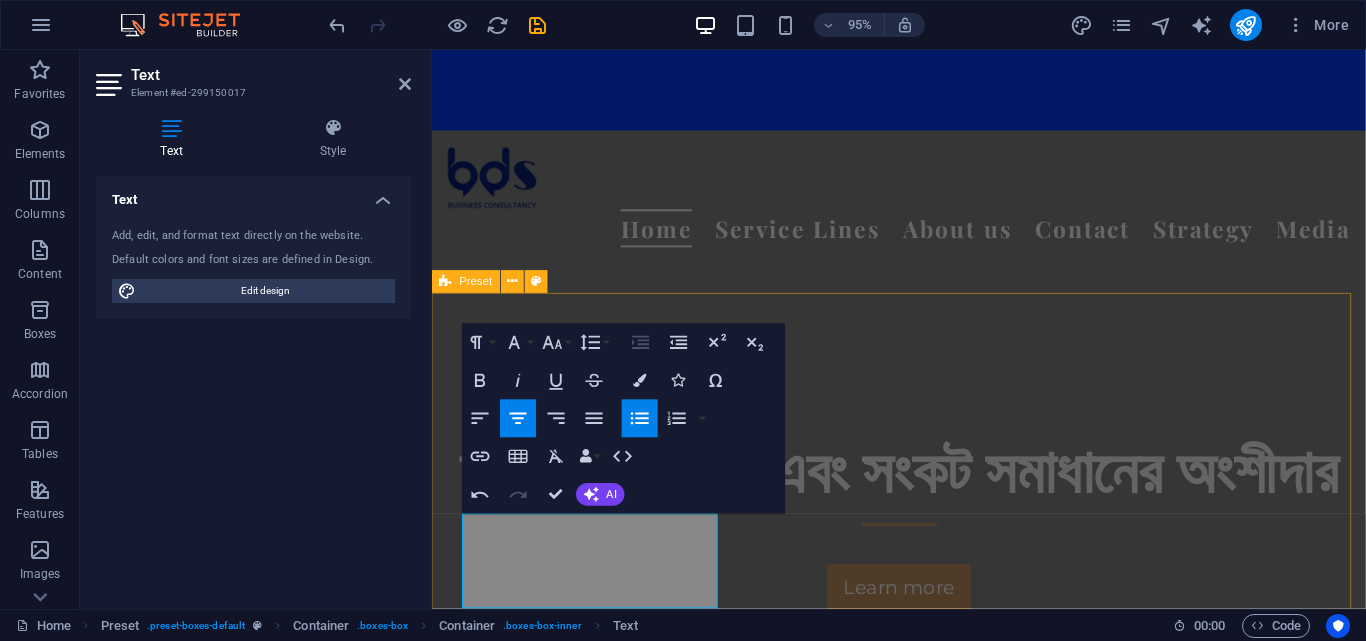 click on "Feasibility Study and Project Profile নতুন এবং পুরানো প্রতিষ্ঠানের জন্য প্রয়োজনীয় Feasibility Study এবং Project Profile প্রস্তুত করা হয়।  Legal Assistance অর্থঋণ খেলাপি ঋণ ও চেকের মামলাসহ অন্যান্য ব্যবসা সংক্রান্ত আইনি সহায়তা করা হয়। Business Support Services TAX/VAT, অডিট , একাউন্ট আউটসোর্সিং, ভ্যালুয়েশন, এবং কোম্পানি রেজিস্ট্রেশন/শেয়ার ট্রান্সফার সহ যাবতীয় ব্যবসায় সাপোর্ট সার্ভিস প্রদান করা হয়।" at bounding box center [923, 1779] 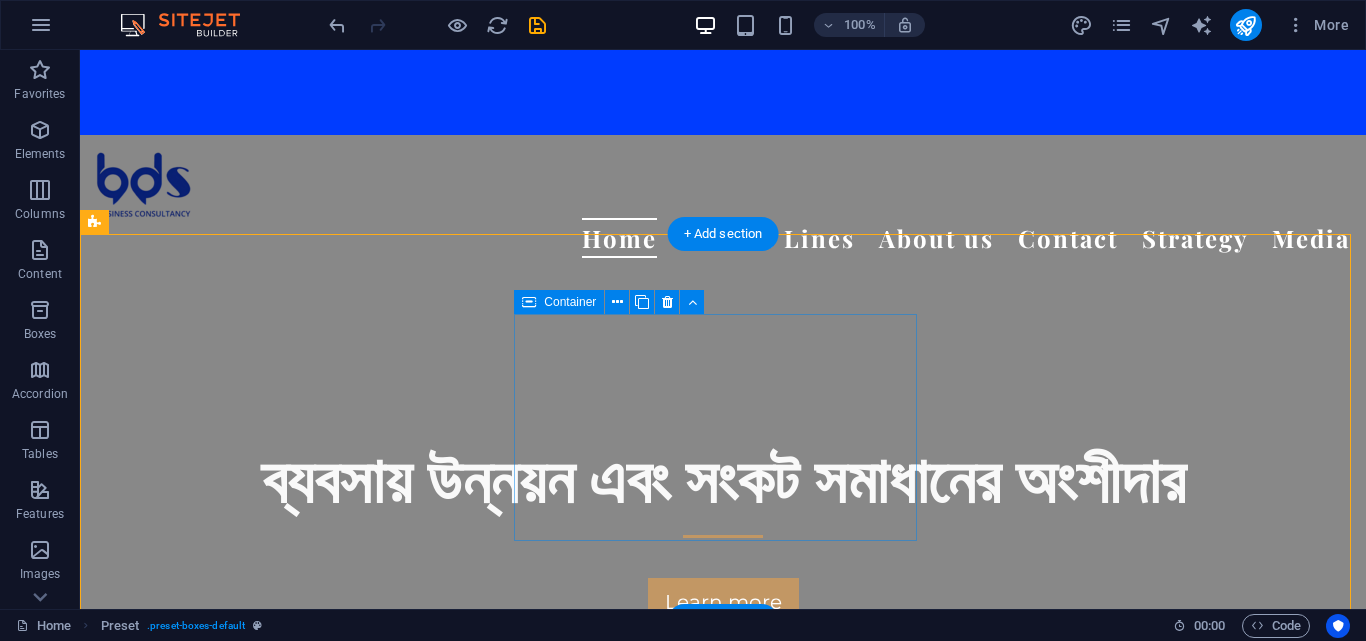scroll, scrollTop: 839, scrollLeft: 0, axis: vertical 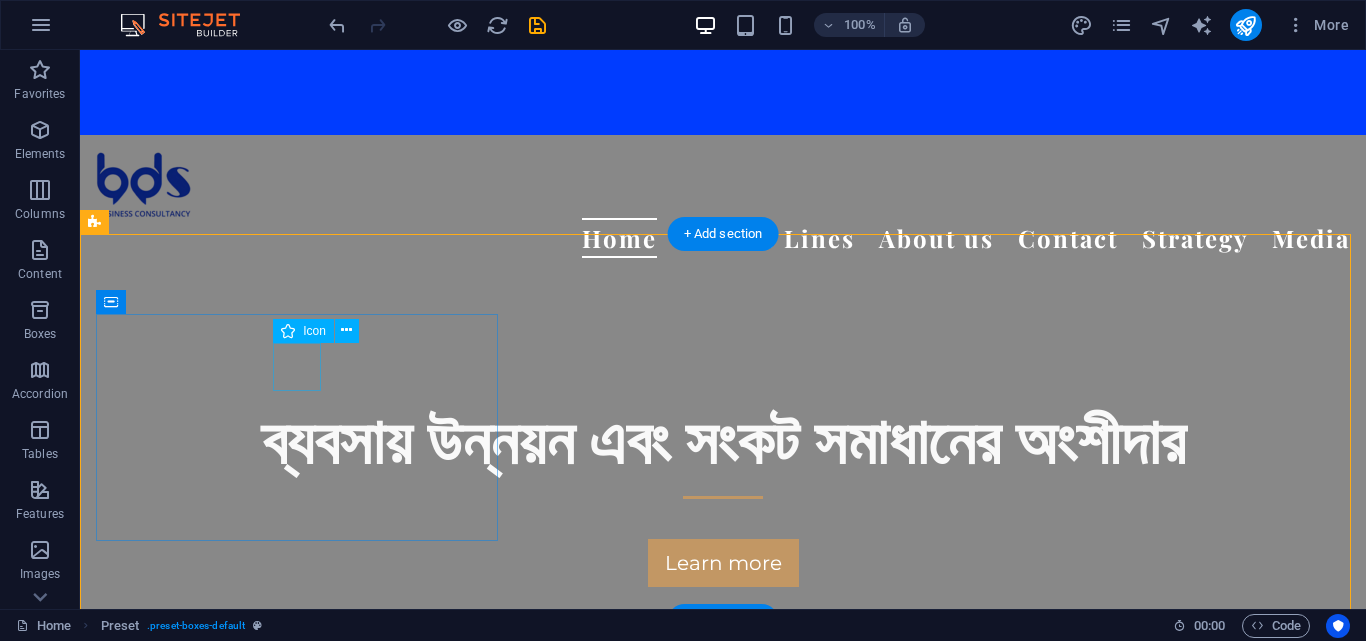 click at bounding box center [723, 1518] 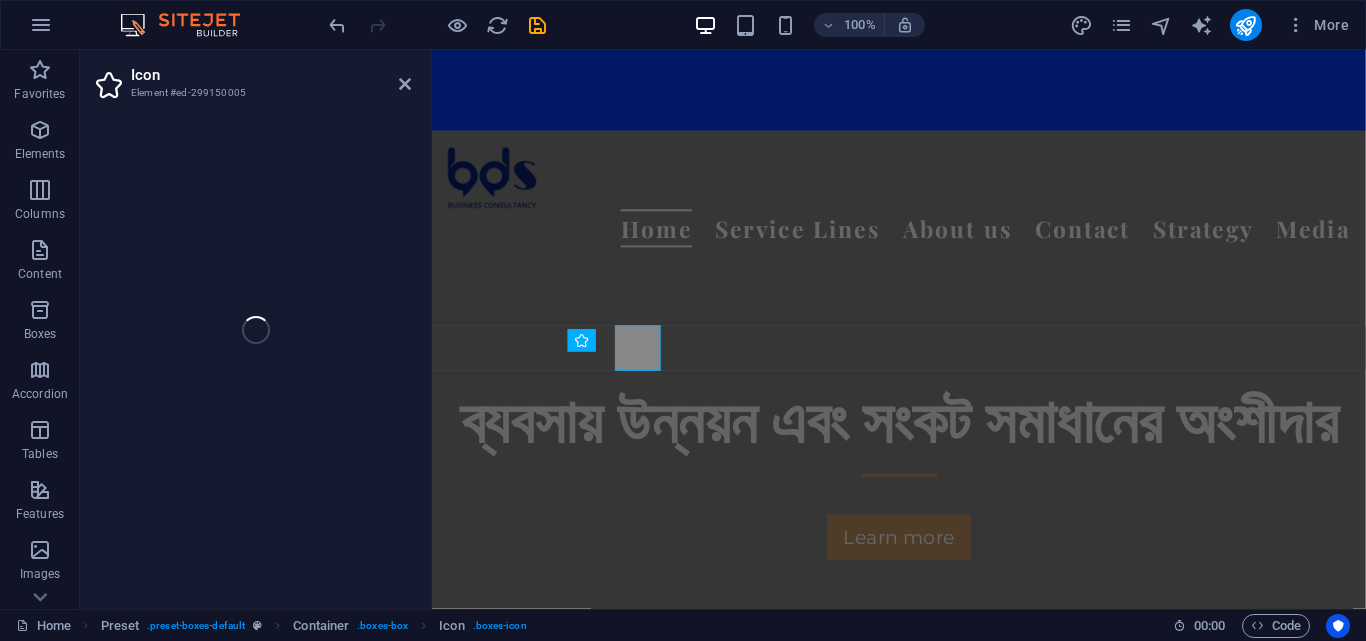 scroll, scrollTop: 842, scrollLeft: 0, axis: vertical 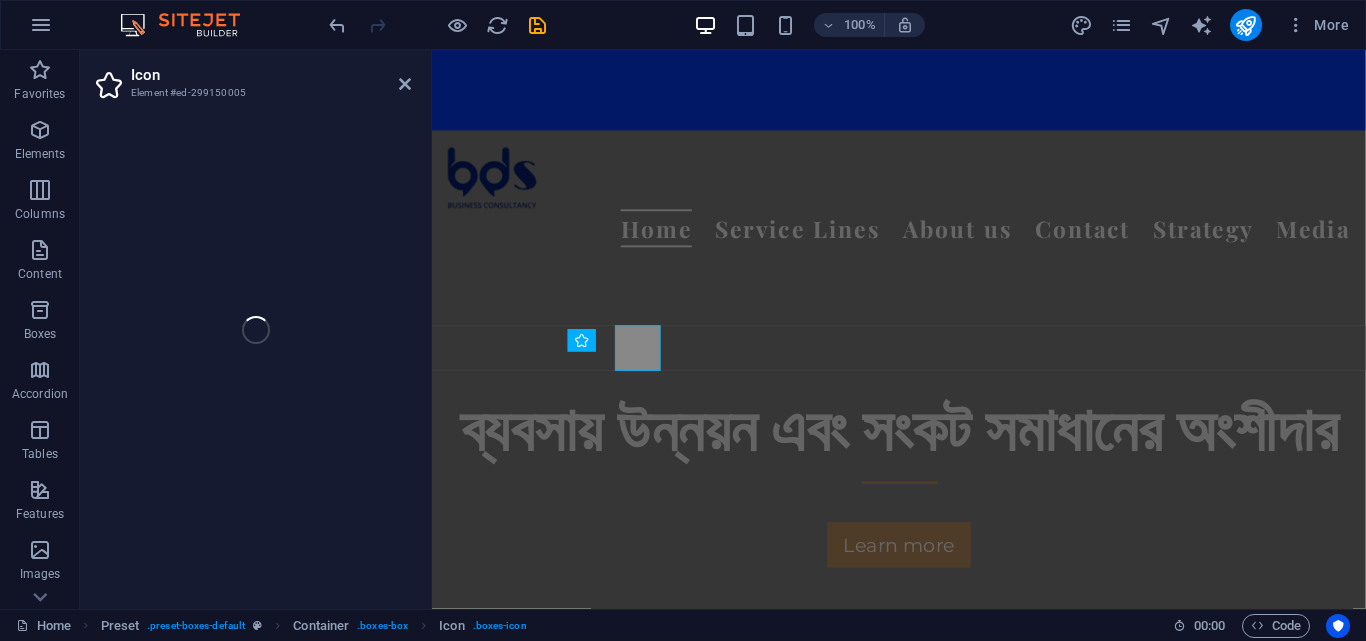 select on "xMidYMid" 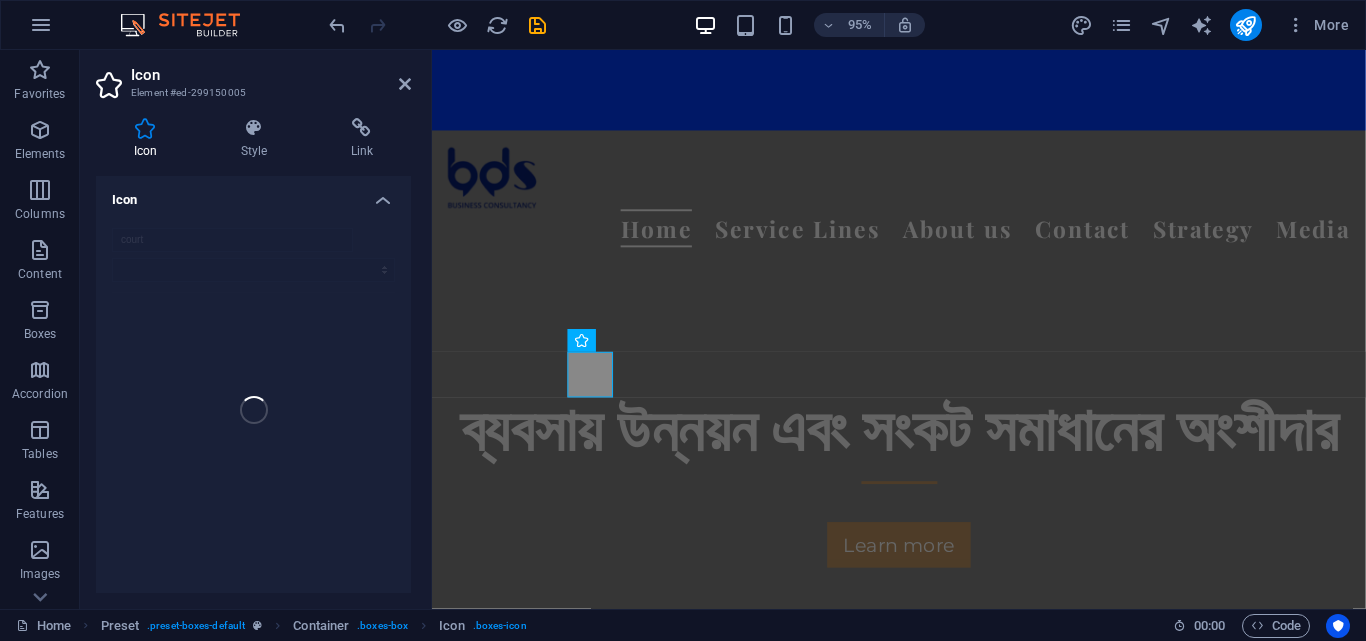 click on "court" at bounding box center (253, 410) 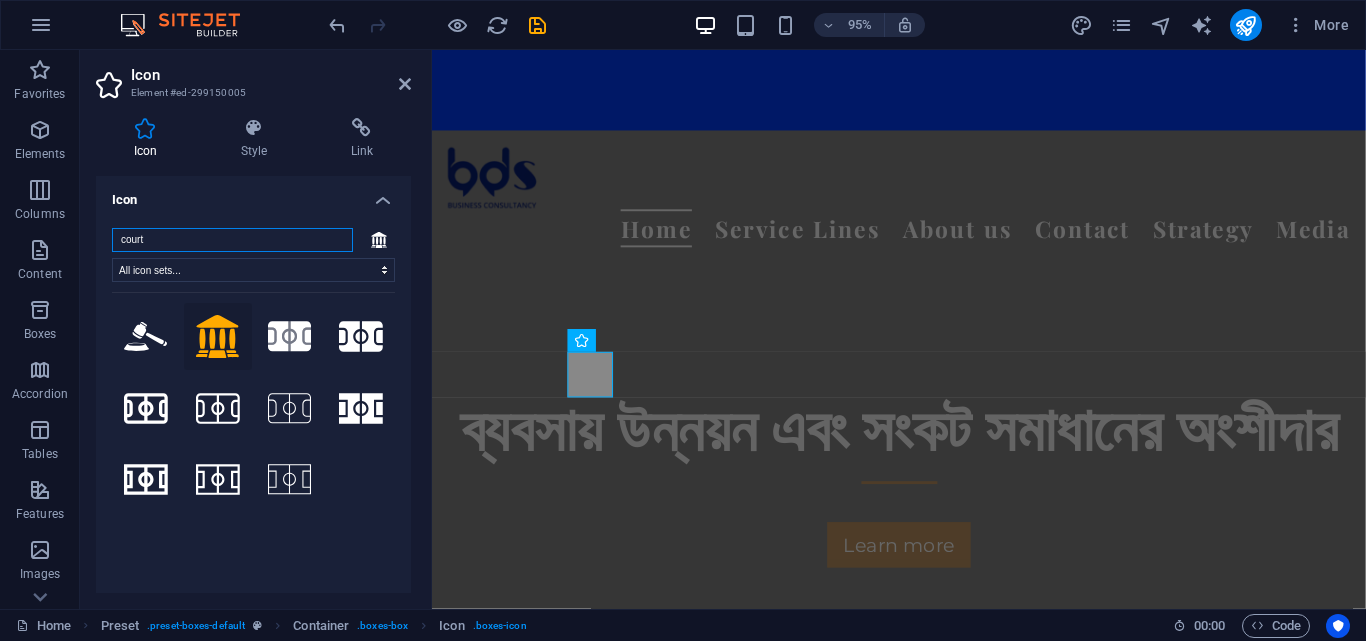 click on "court" at bounding box center (232, 240) 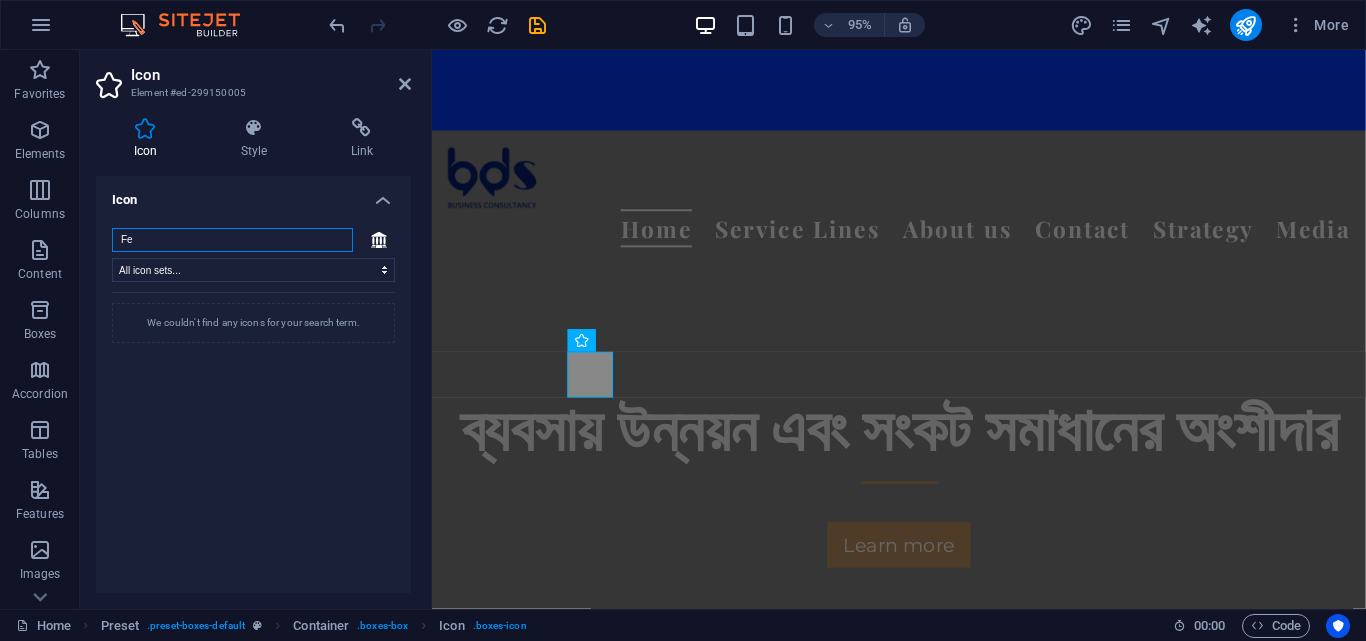 type on "F" 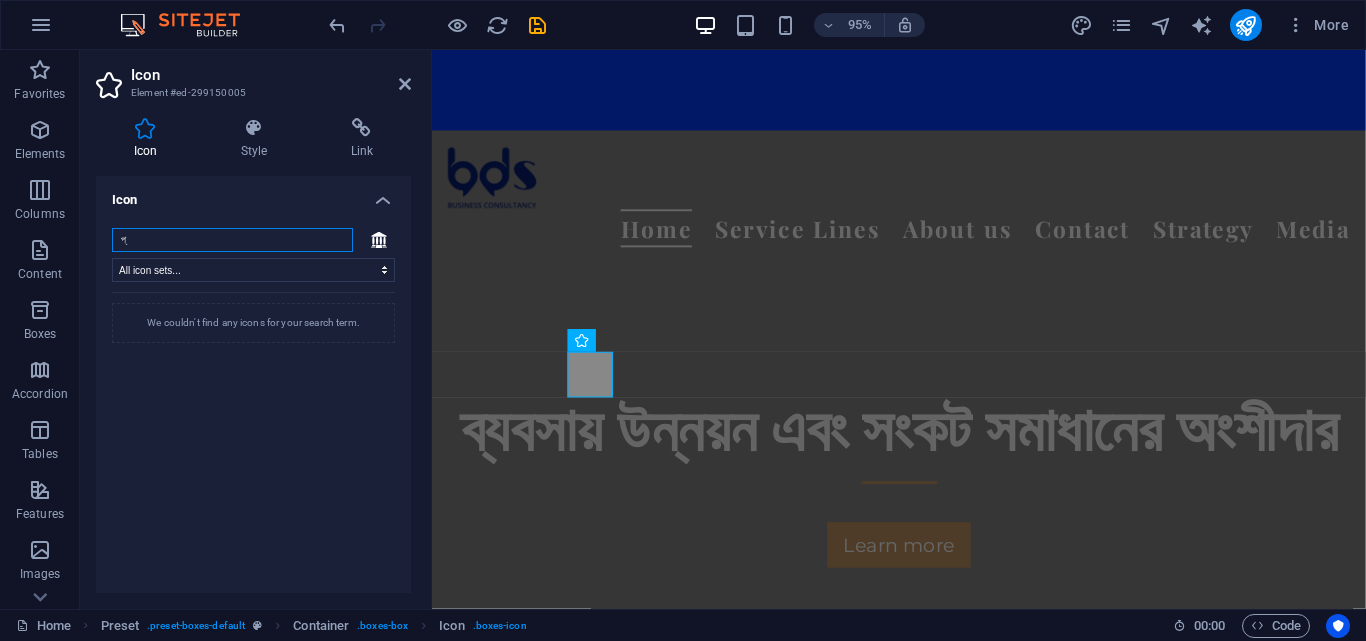 type on "প" 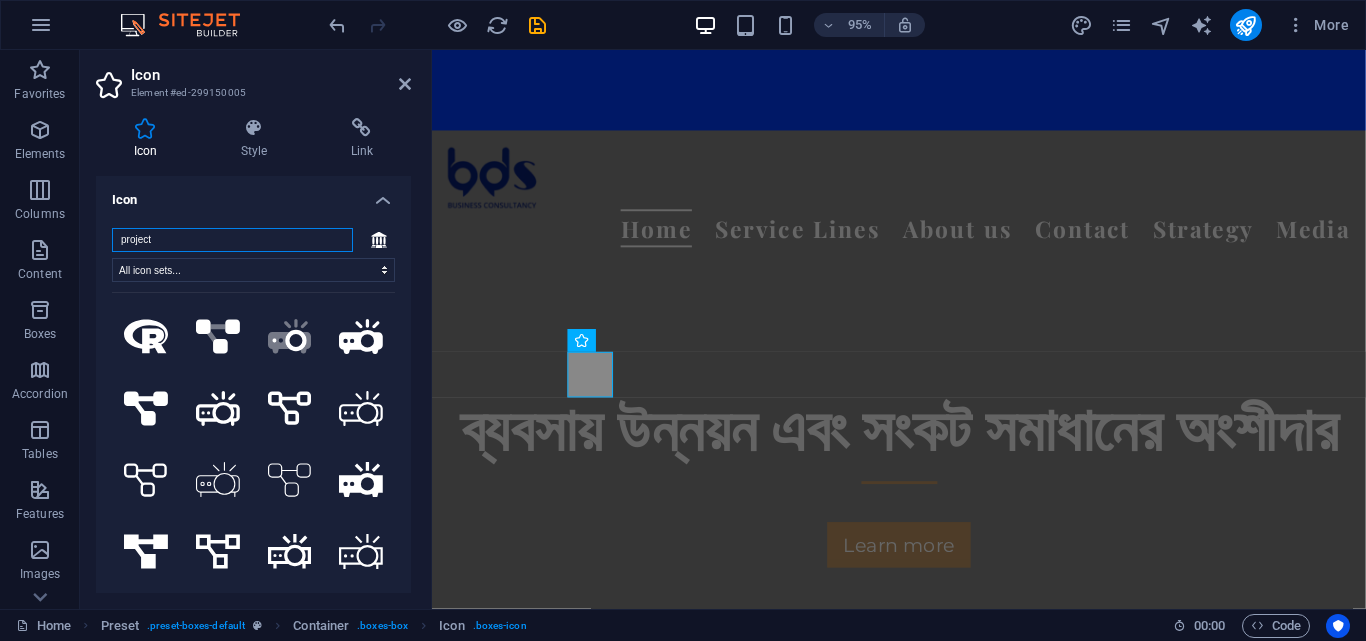 type on "project" 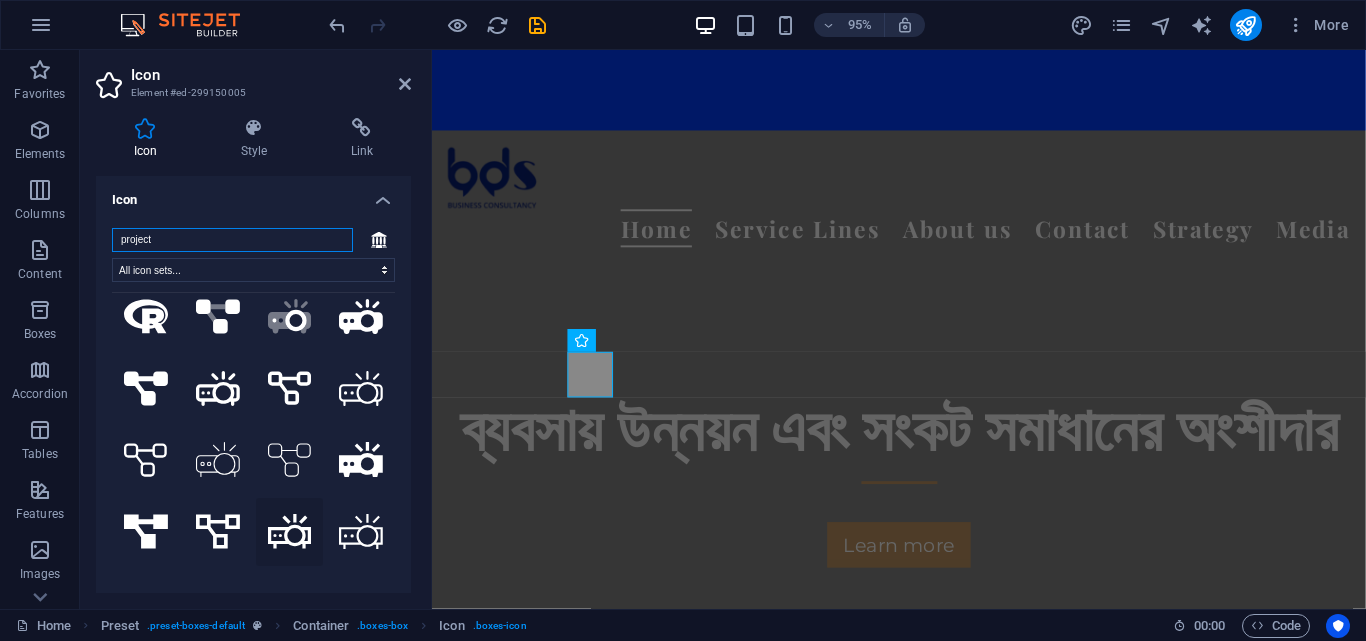 scroll, scrollTop: 0, scrollLeft: 0, axis: both 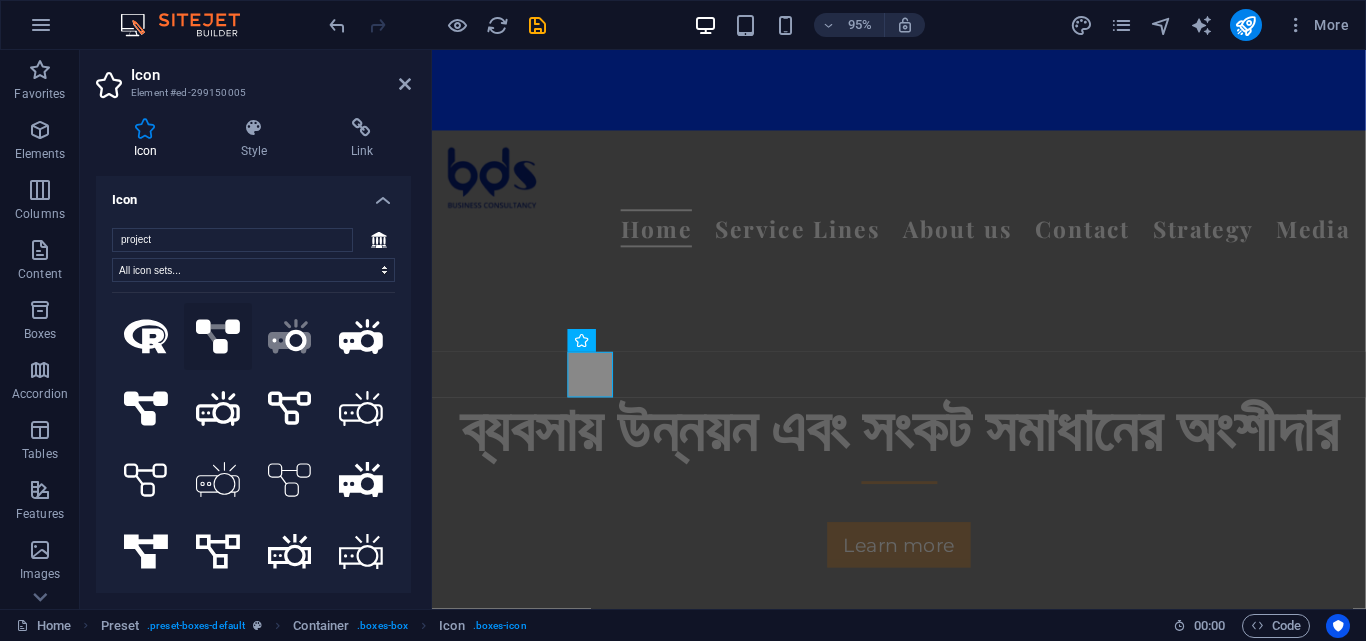 click on ".fa-secondary{opacity:.4}" 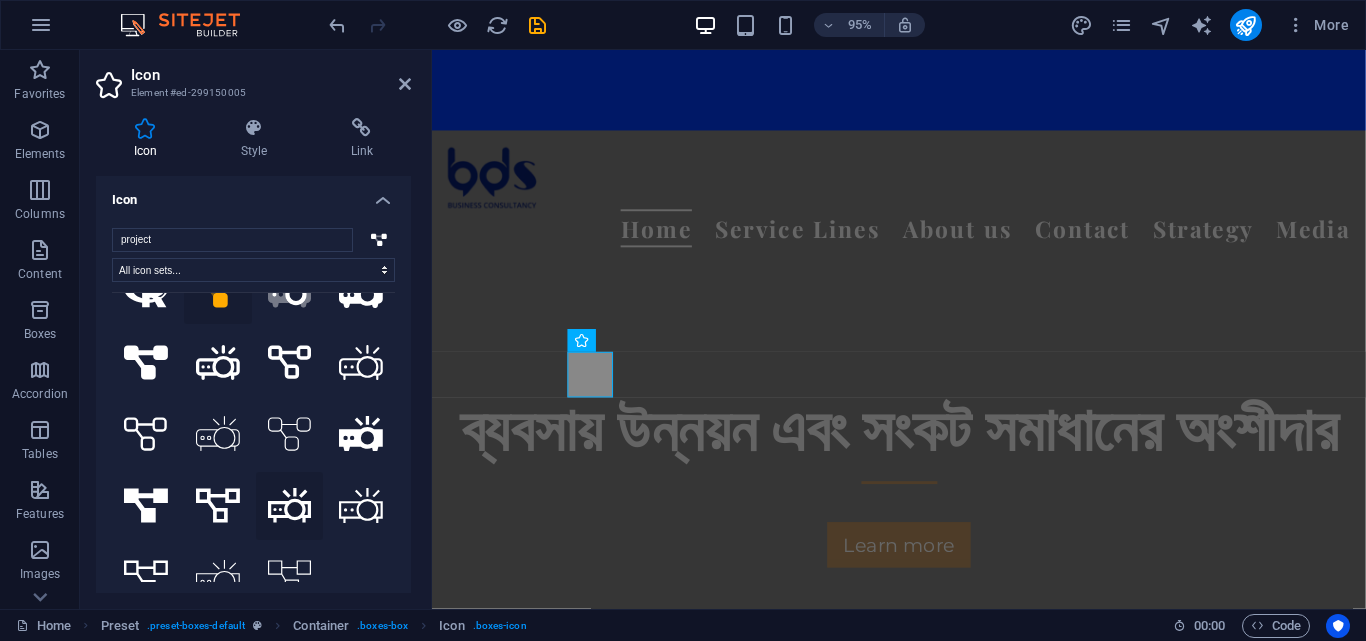 scroll, scrollTop: 65, scrollLeft: 0, axis: vertical 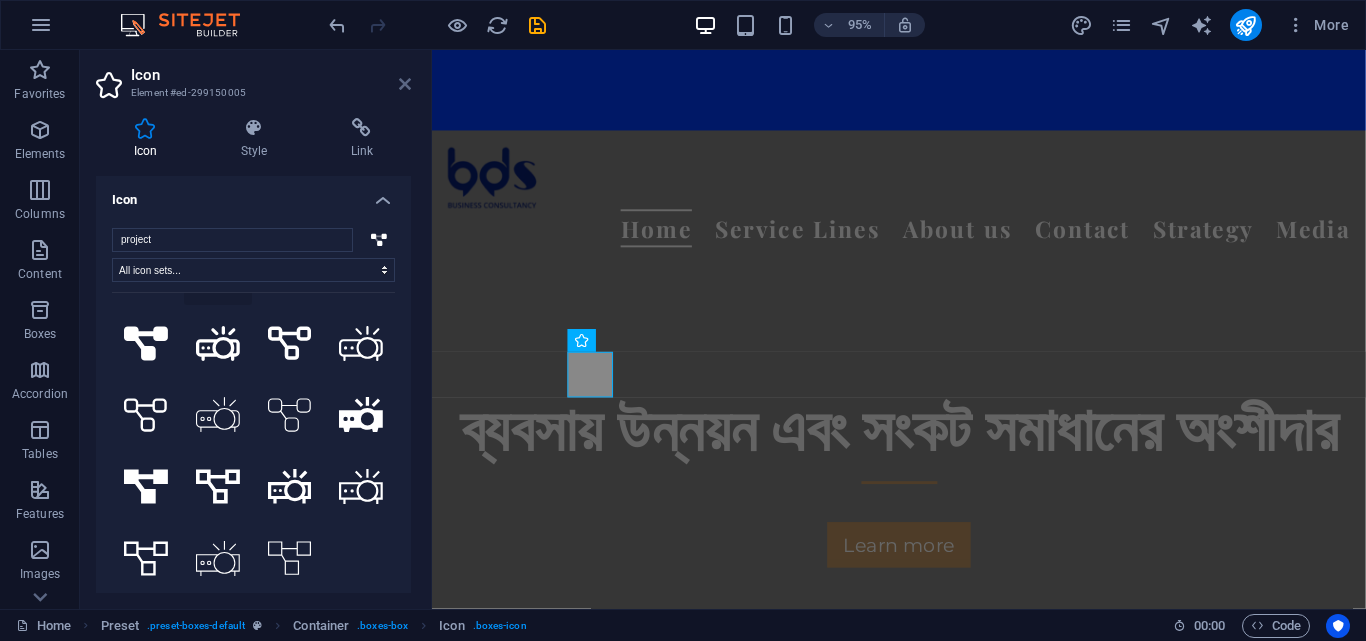 drag, startPoint x: 407, startPoint y: 81, endPoint x: 349, endPoint y: 57, distance: 62.76942 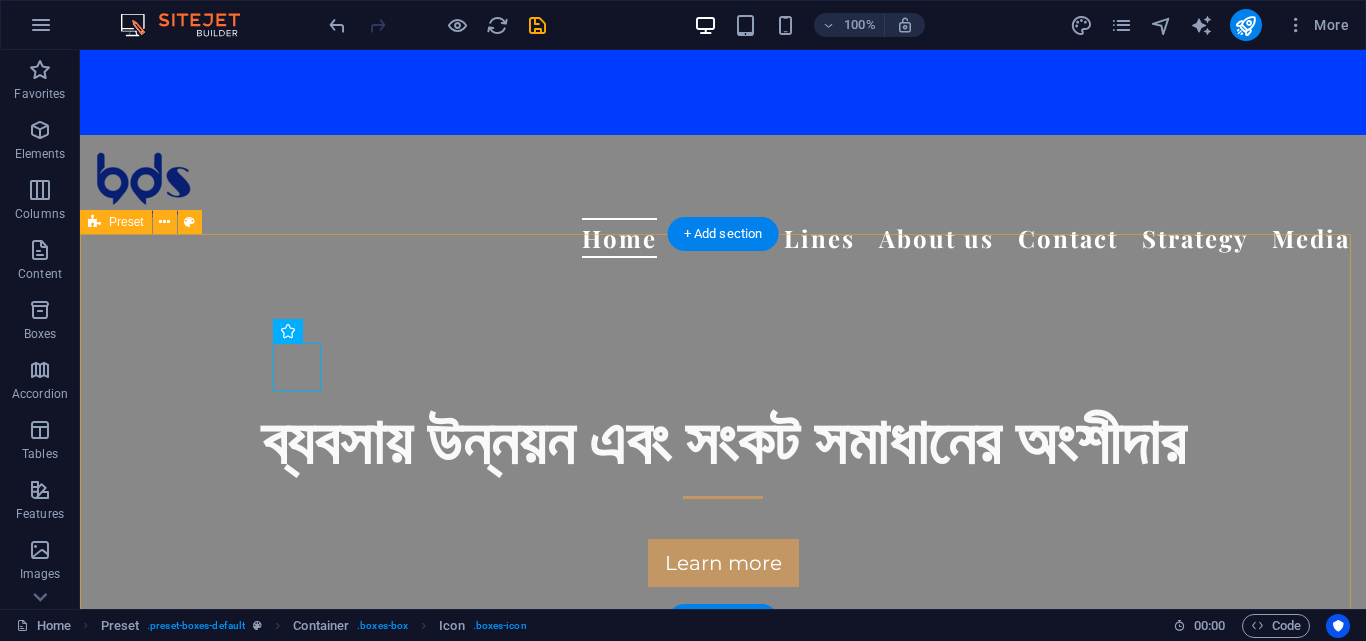 click on ".fa-secondary{opacity:.4} Feasibility Study and Project Profile নতুন এবং পুরানো প্রতিষ্ঠানের জন্য প্রয়োজনীয় Feasibility Study এবং Project Profile প্রস্তুত করা হয়।  Legal Assistance অর্থঋণ খেলাপি ঋণ ও চেকের মামলাসহ অন্যান্য ব্যবসা সংক্রান্ত আইনি সহায়তা করা হয়। Business Support Services TAX/VAT, অডিট , একাউন্ট আউটসোর্সিং, ভ্যালুয়েশন, এবং কোম্পানি রেজিস্ট্রেশন/শেয়ার ট্রান্সফার সহ যাবতীয় ব্যবসায় সাপোর্ট সার্ভিস প্রদান করা হয়।" at bounding box center [723, 1714] 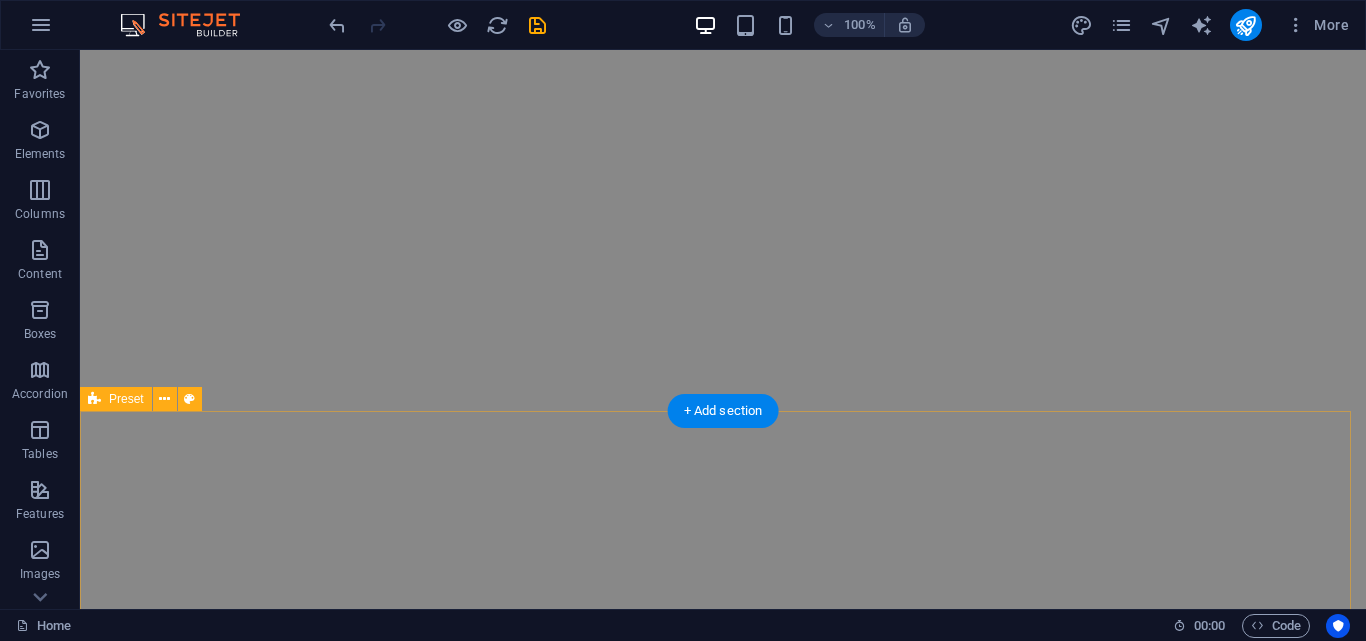 scroll, scrollTop: 0, scrollLeft: 0, axis: both 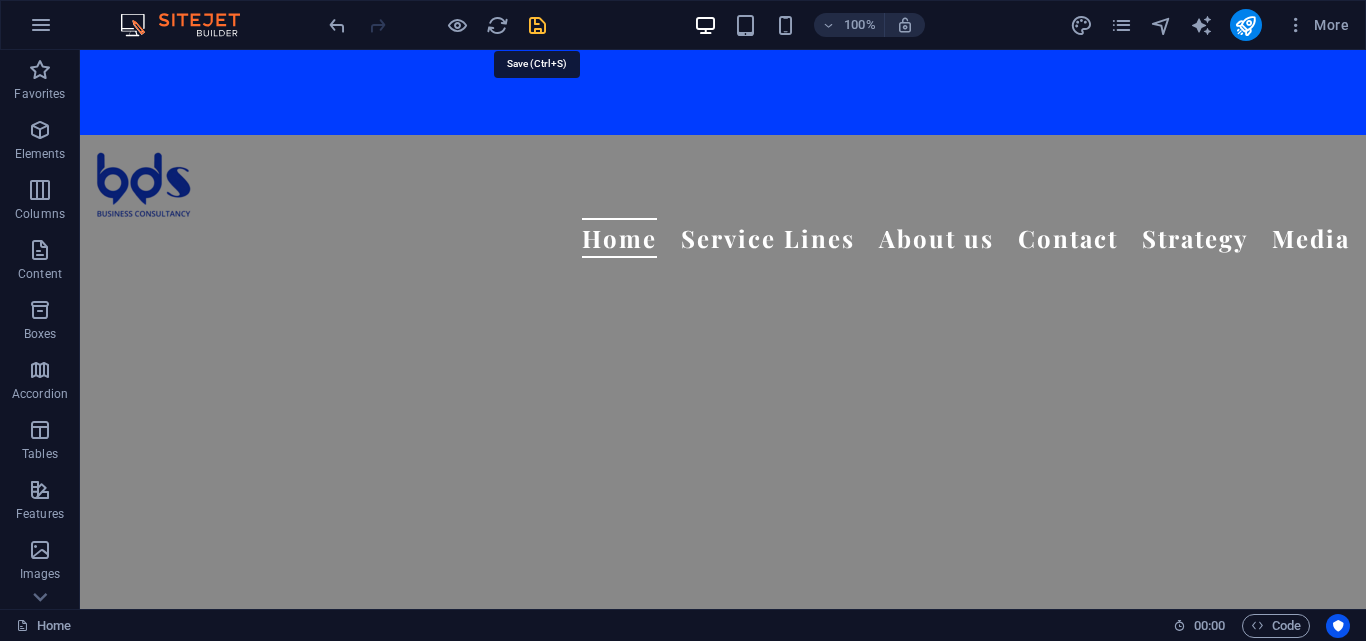 click at bounding box center (537, 25) 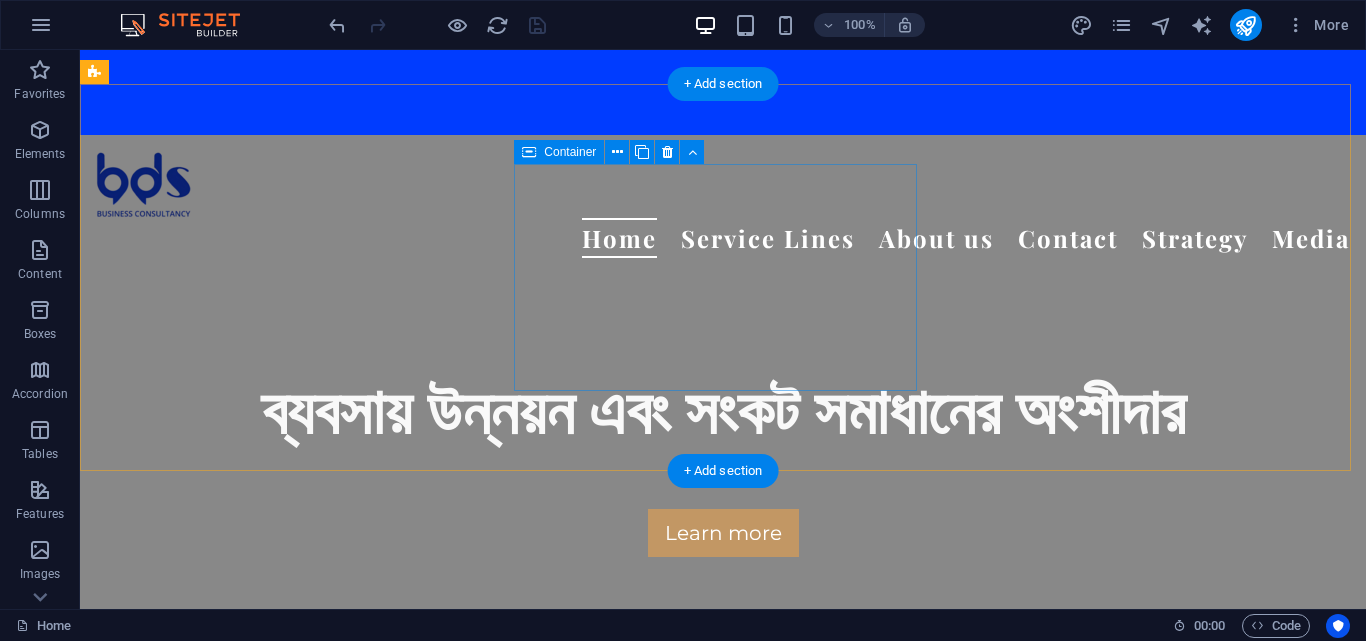 scroll, scrollTop: 1000, scrollLeft: 0, axis: vertical 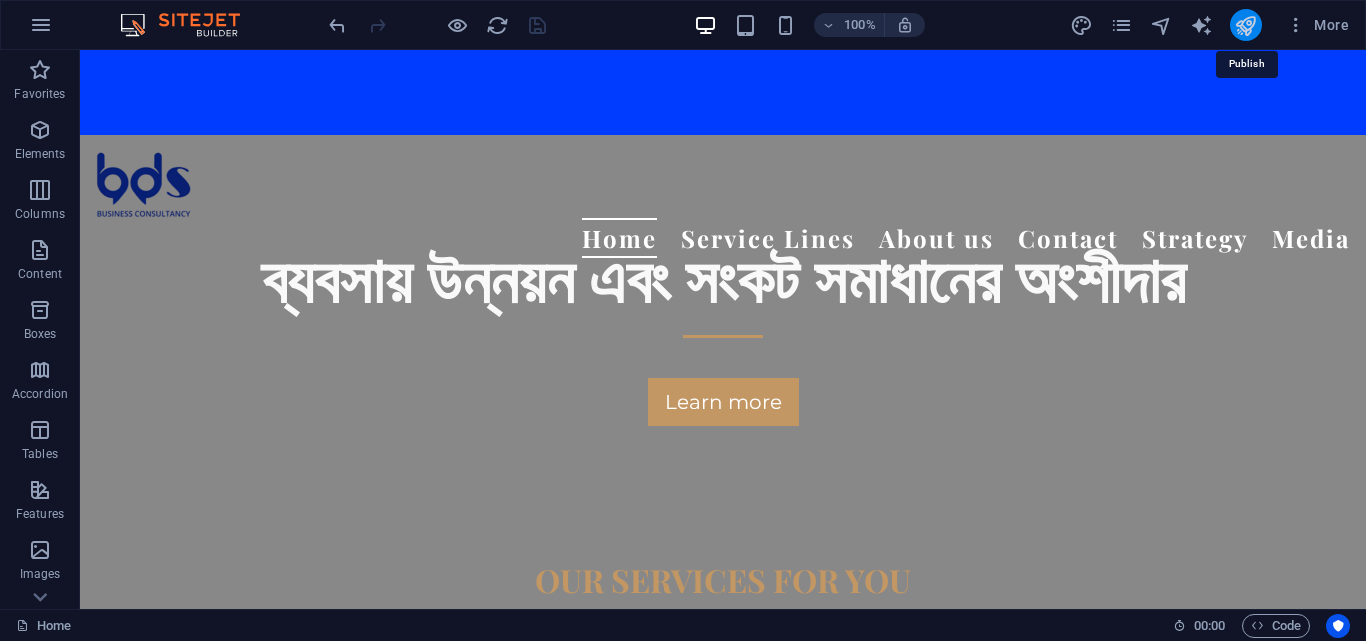 click at bounding box center (1245, 25) 